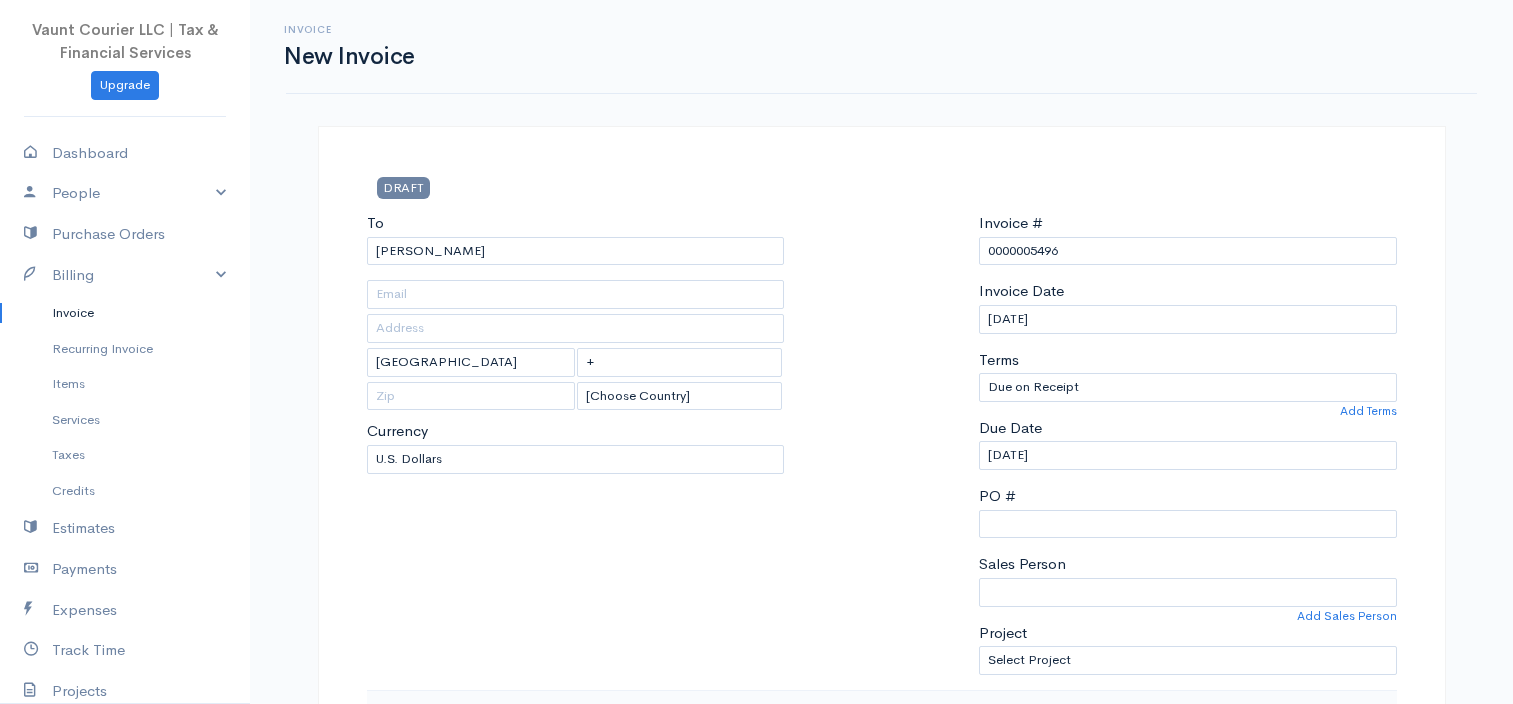 select on "[GEOGRAPHIC_DATA]" 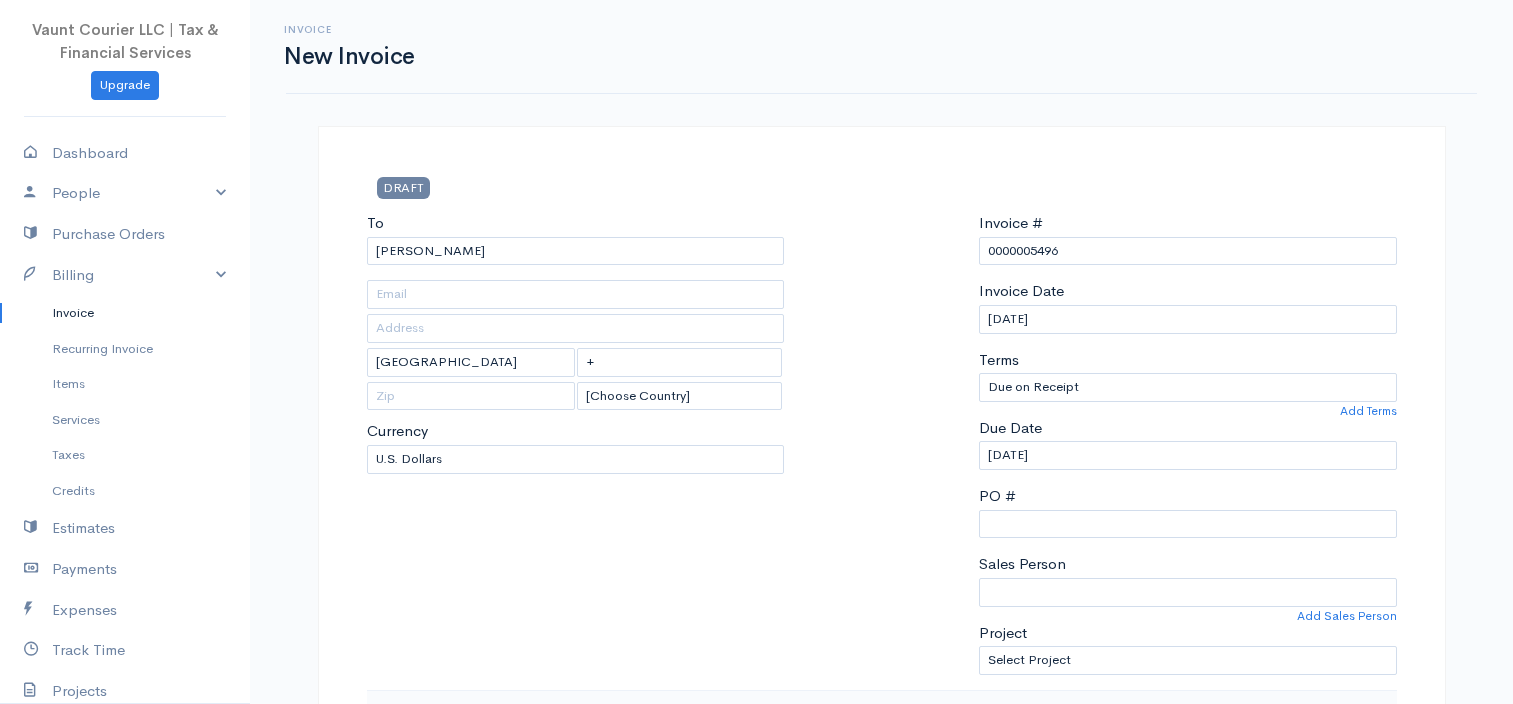 scroll, scrollTop: 0, scrollLeft: 0, axis: both 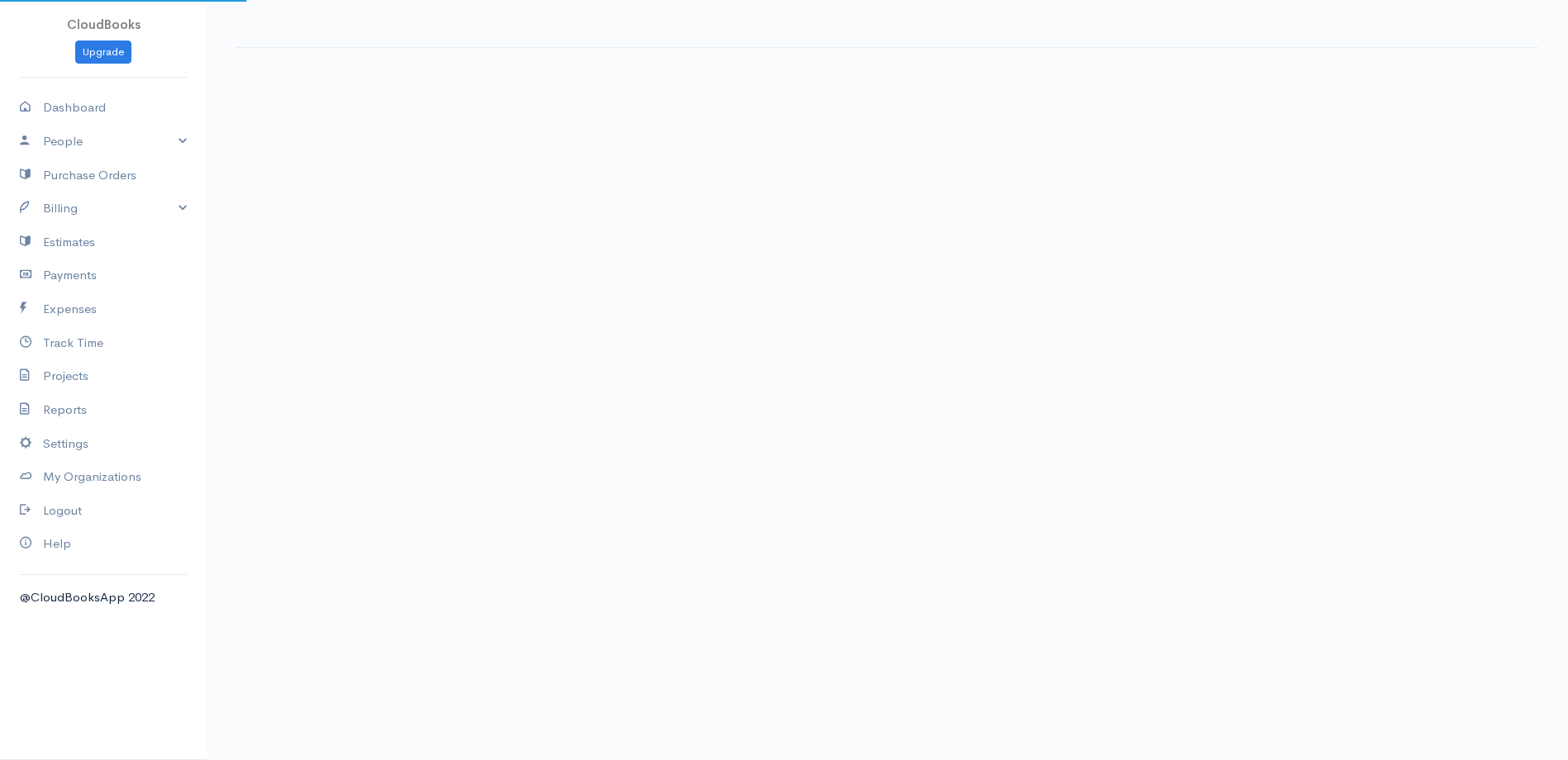 select on "90" 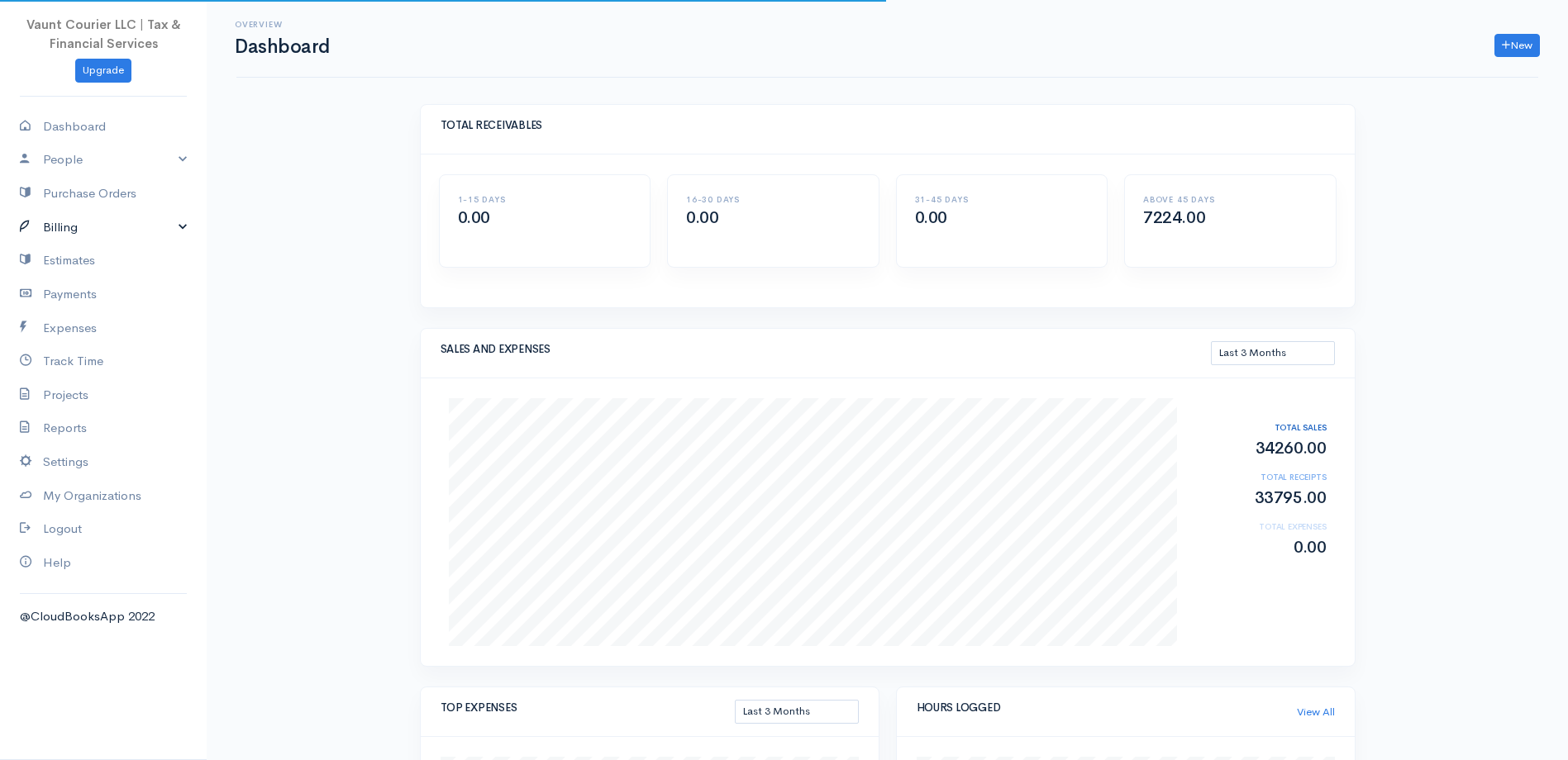 drag, startPoint x: 176, startPoint y: 226, endPoint x: 158, endPoint y: 238, distance: 21.633308 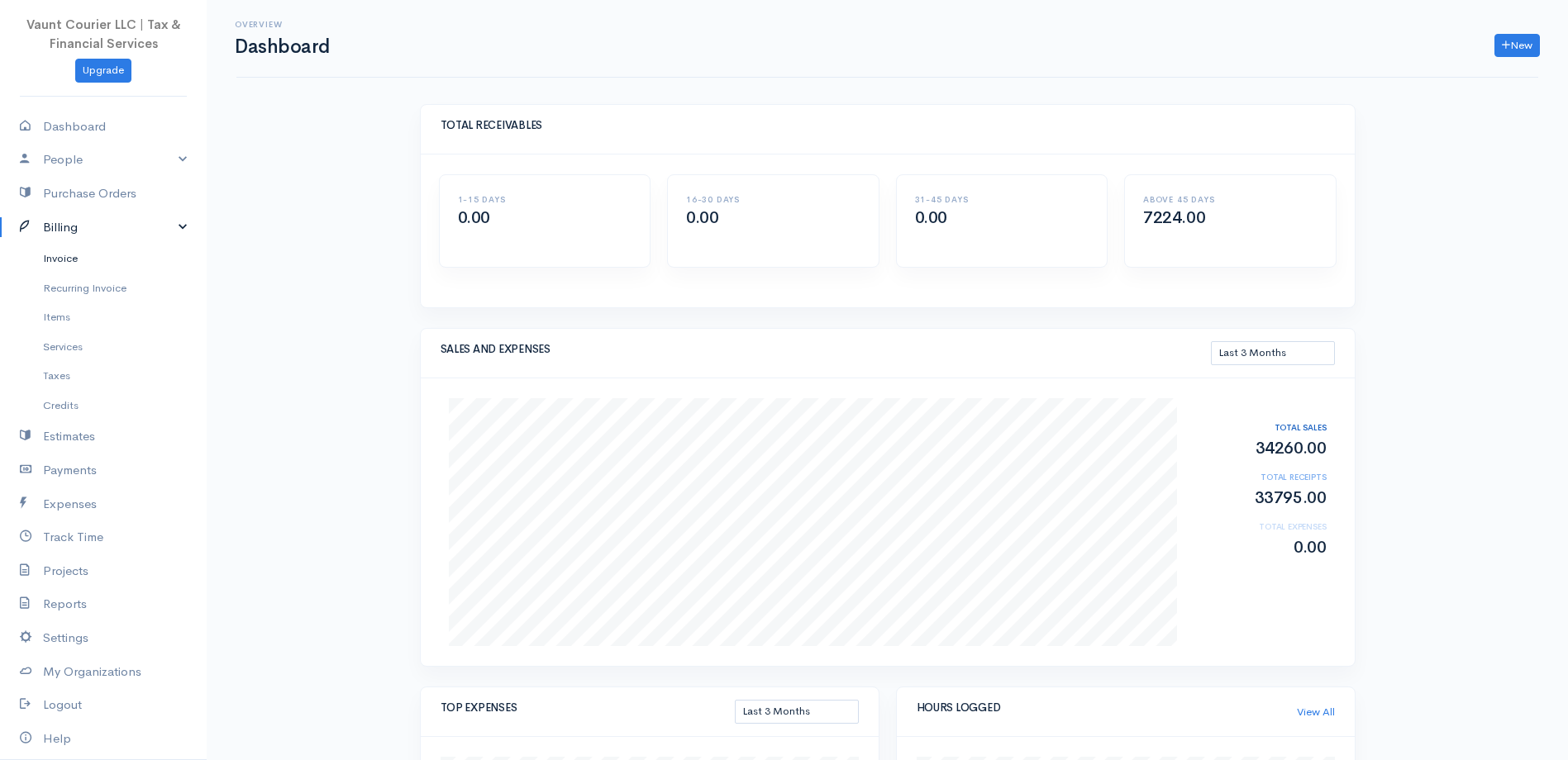click on "Invoice" at bounding box center (103, 259) 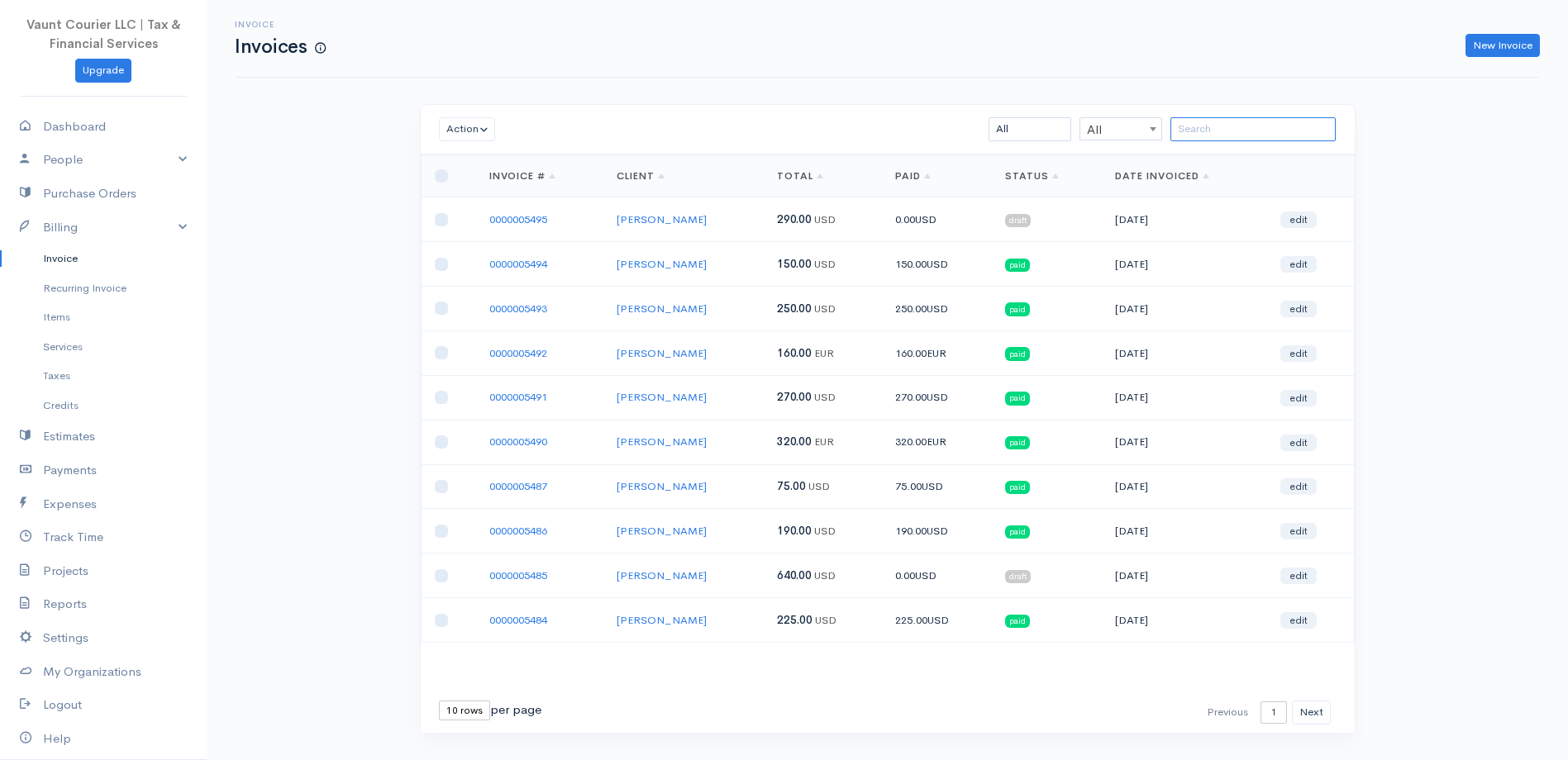 click at bounding box center (1253, 129) 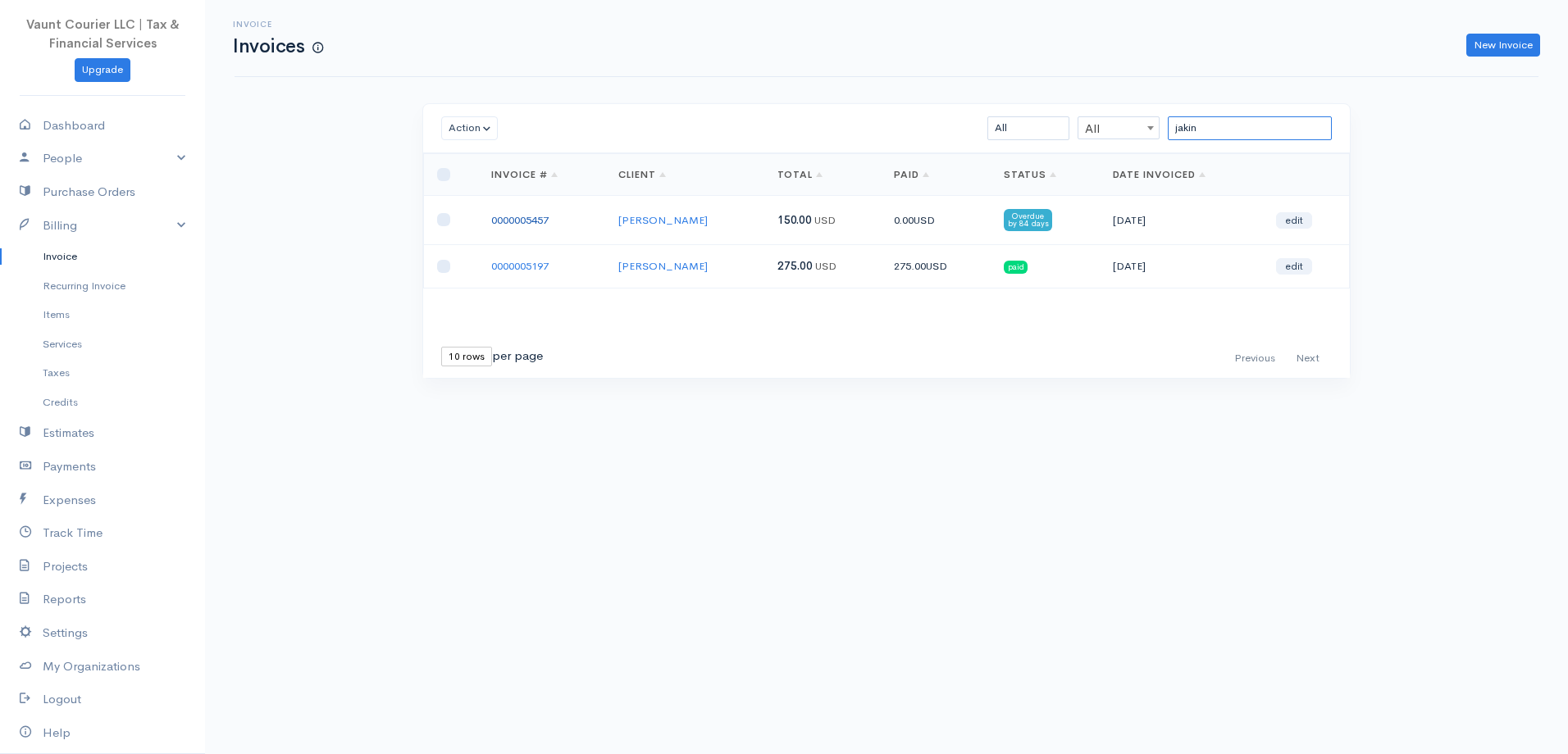 type on "jakin" 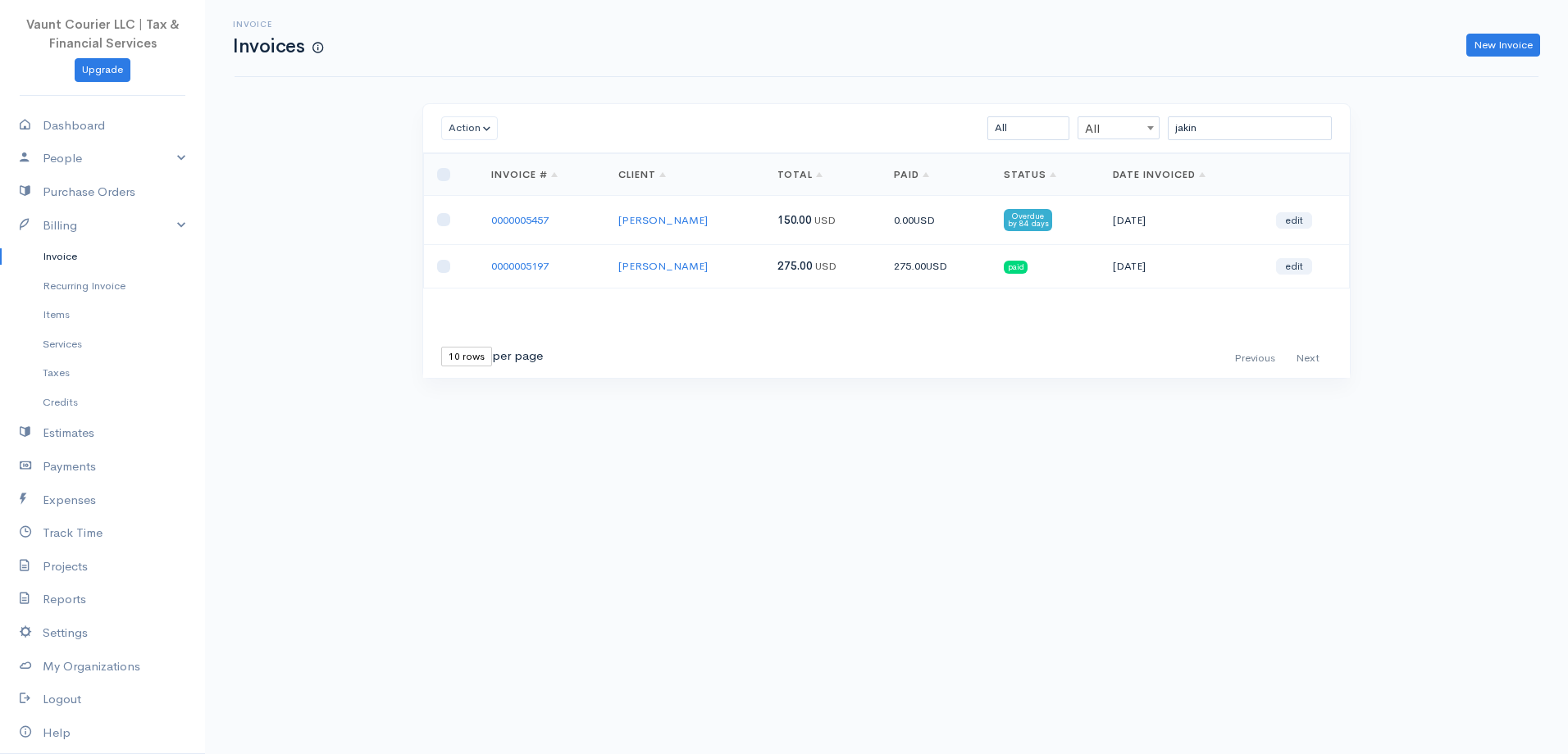 click on "0000005457" at bounding box center (520, 220) 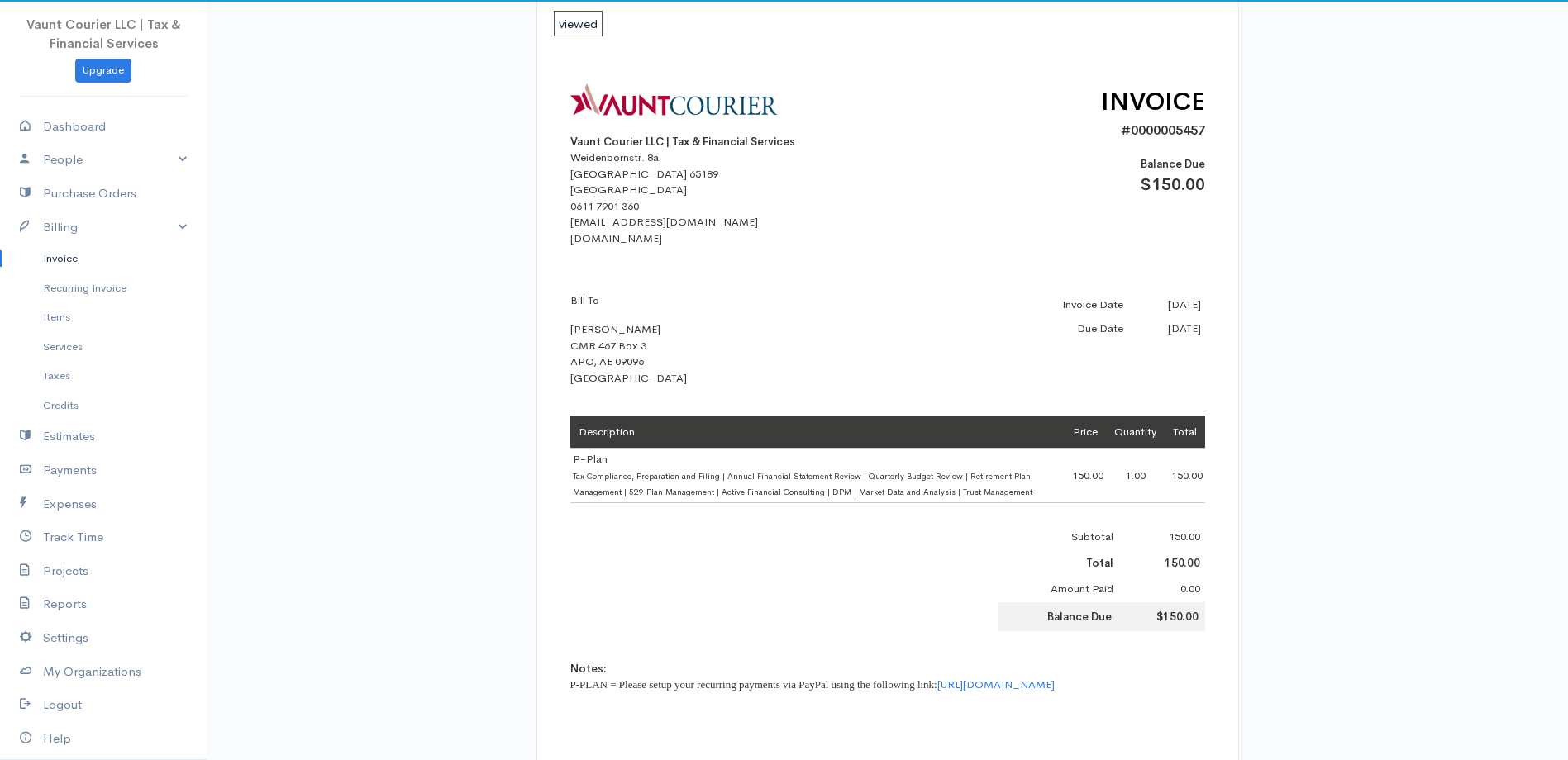 scroll, scrollTop: 496, scrollLeft: 0, axis: vertical 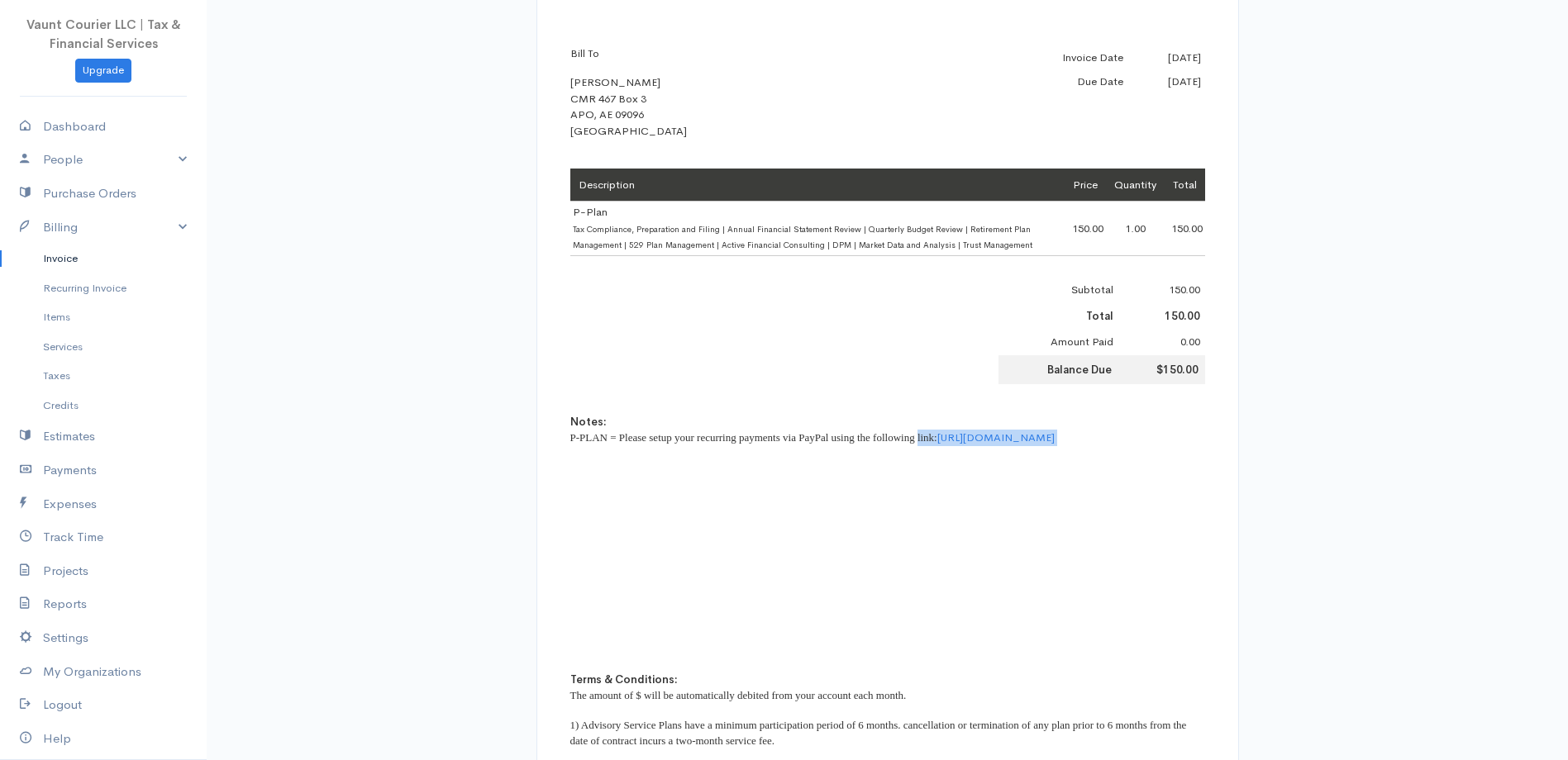 drag, startPoint x: 1141, startPoint y: 451, endPoint x: 570, endPoint y: 452, distance: 571.00088 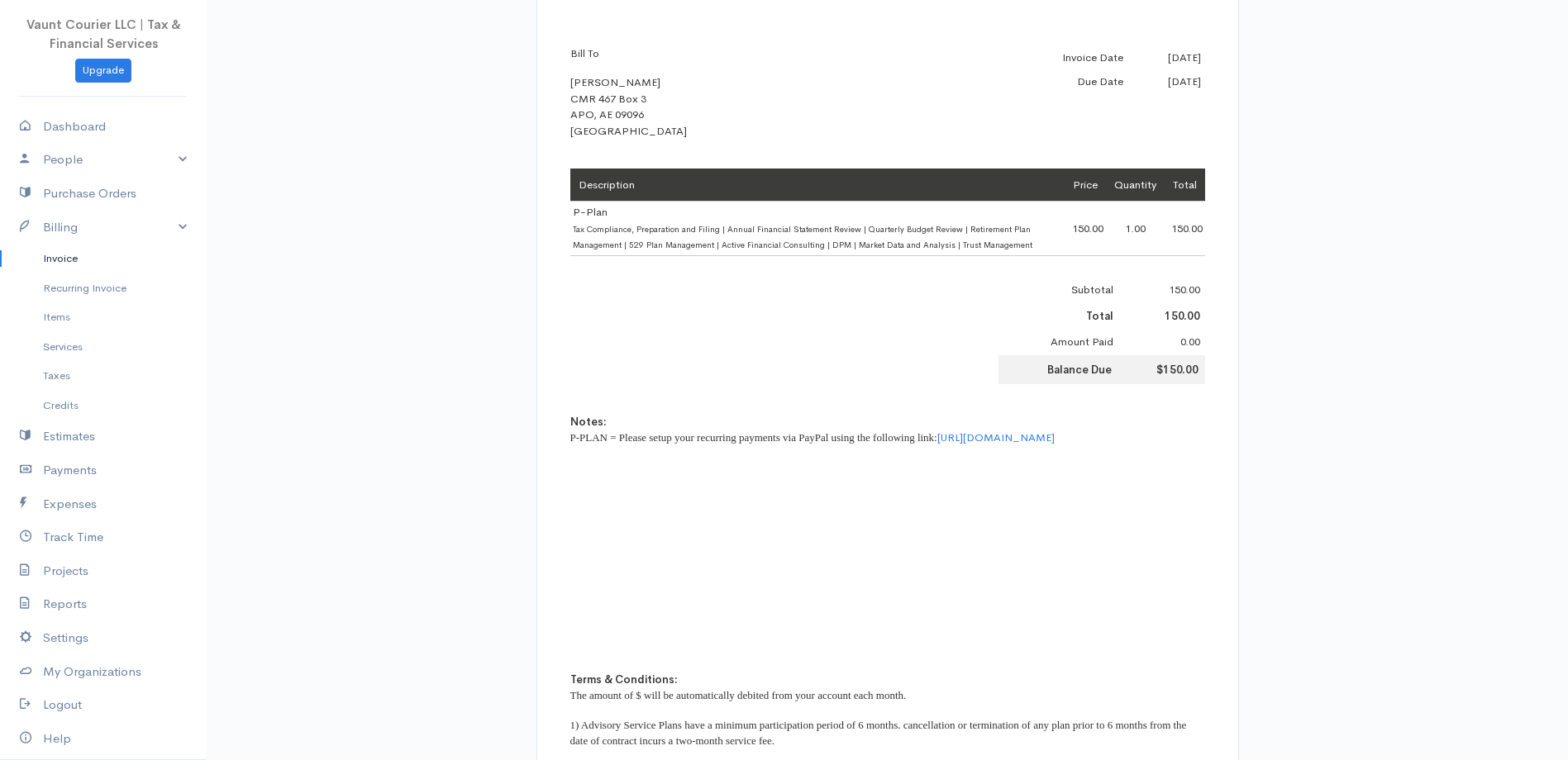 drag, startPoint x: 584, startPoint y: 454, endPoint x: 559, endPoint y: 510, distance: 61.32699 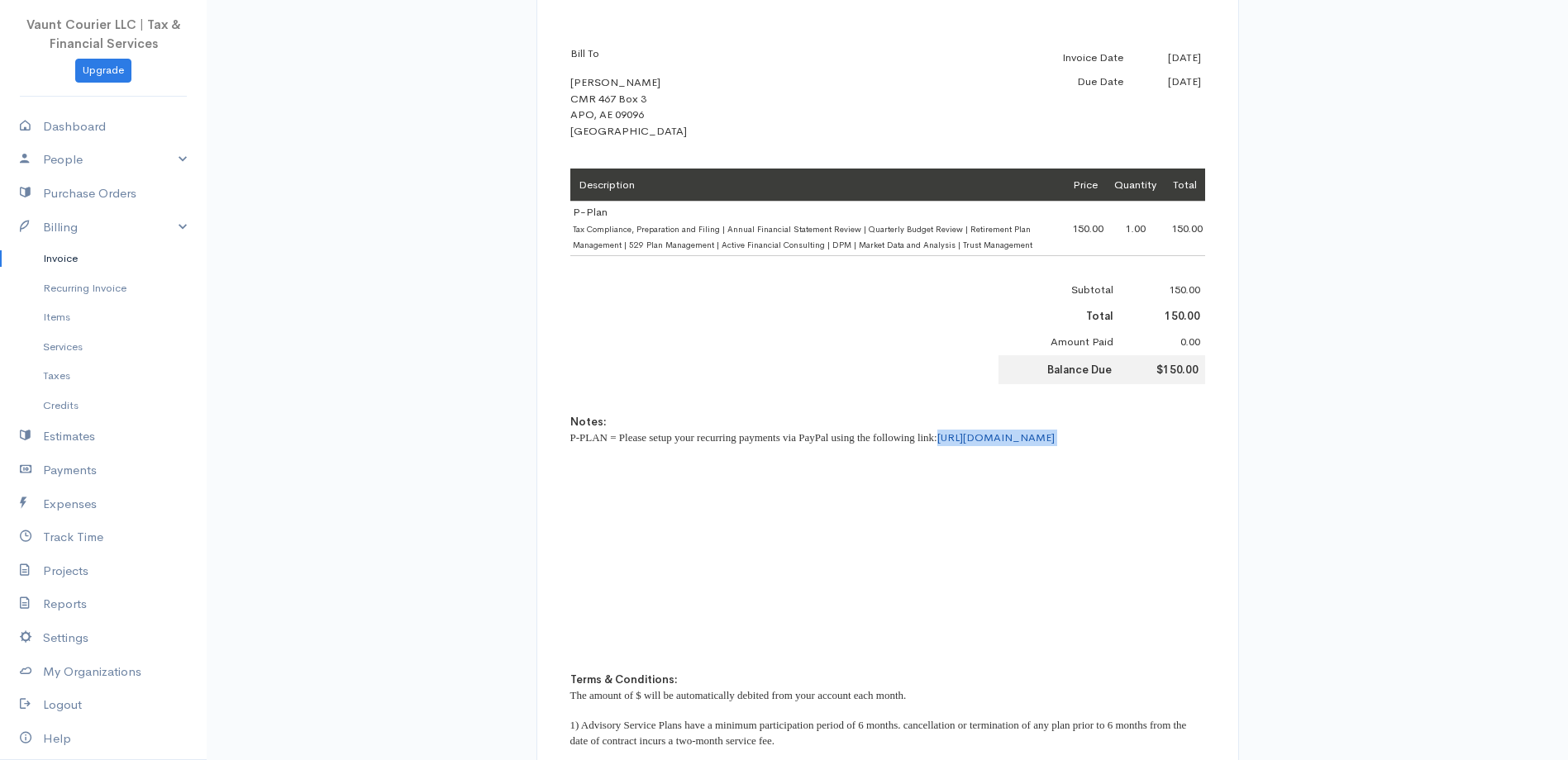 drag, startPoint x: 1123, startPoint y: 449, endPoint x: 598, endPoint y: 453, distance: 525.0152 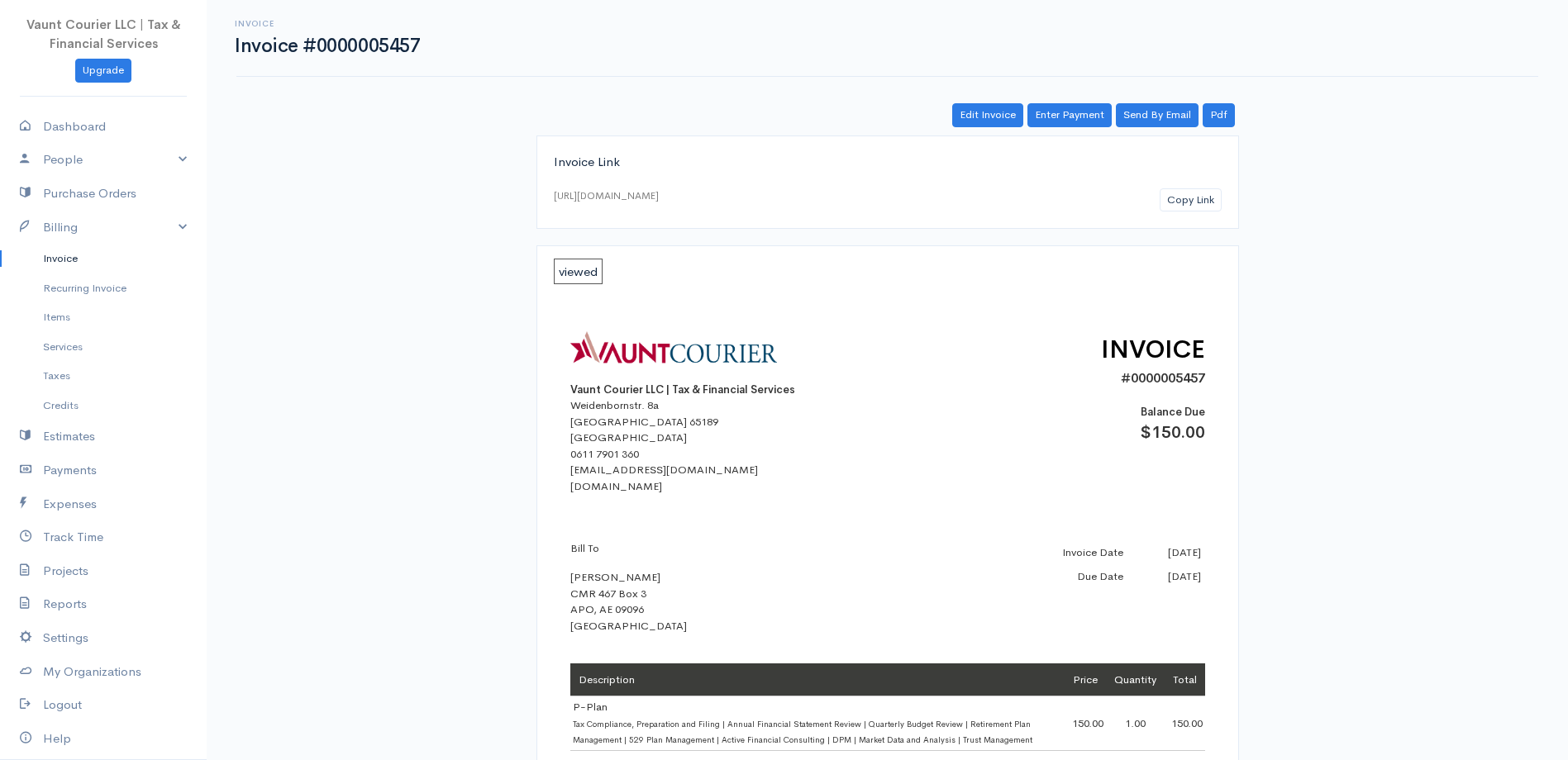scroll, scrollTop: 0, scrollLeft: 0, axis: both 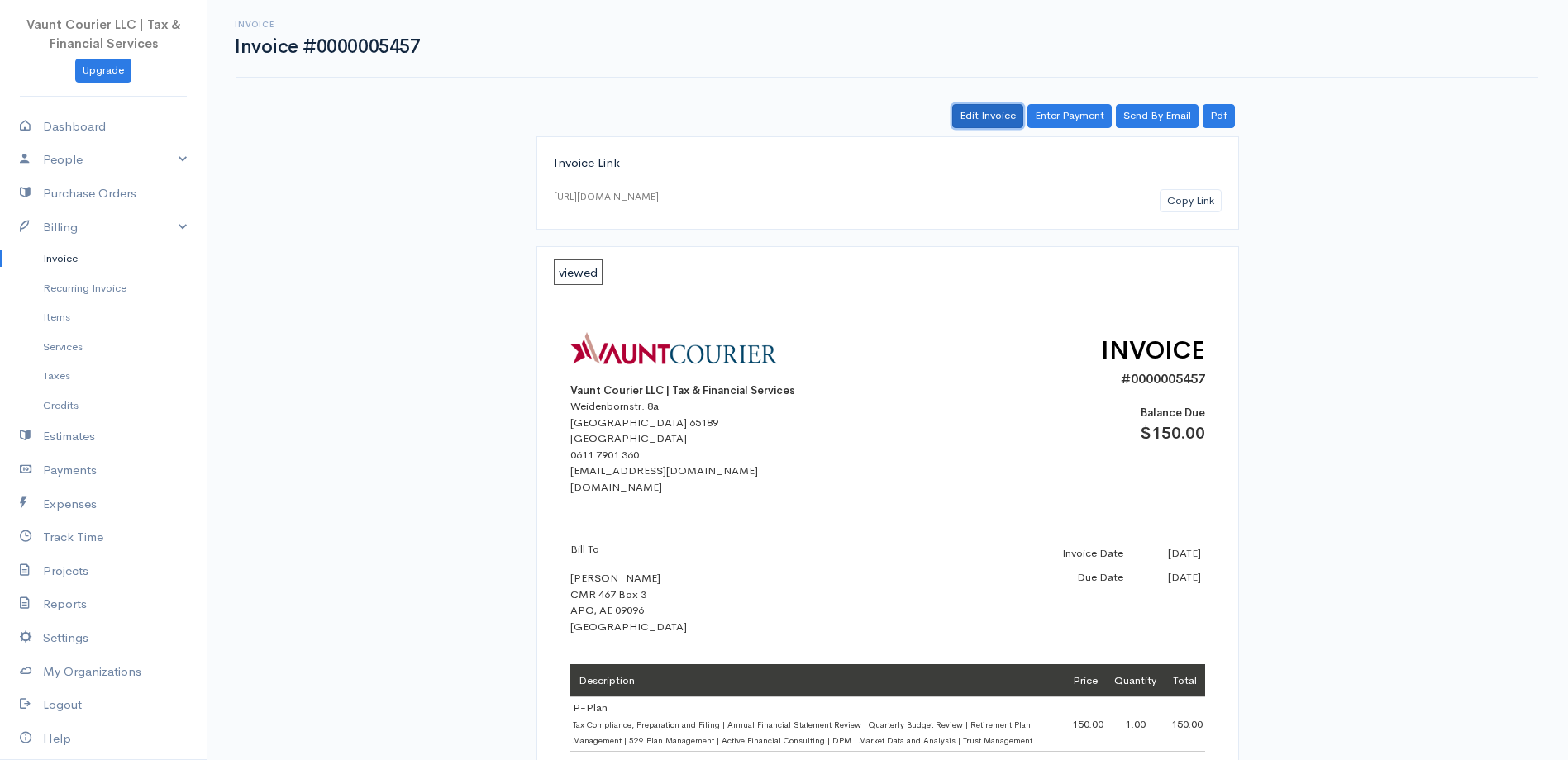 click on "Edit Invoice" at bounding box center [988, 116] 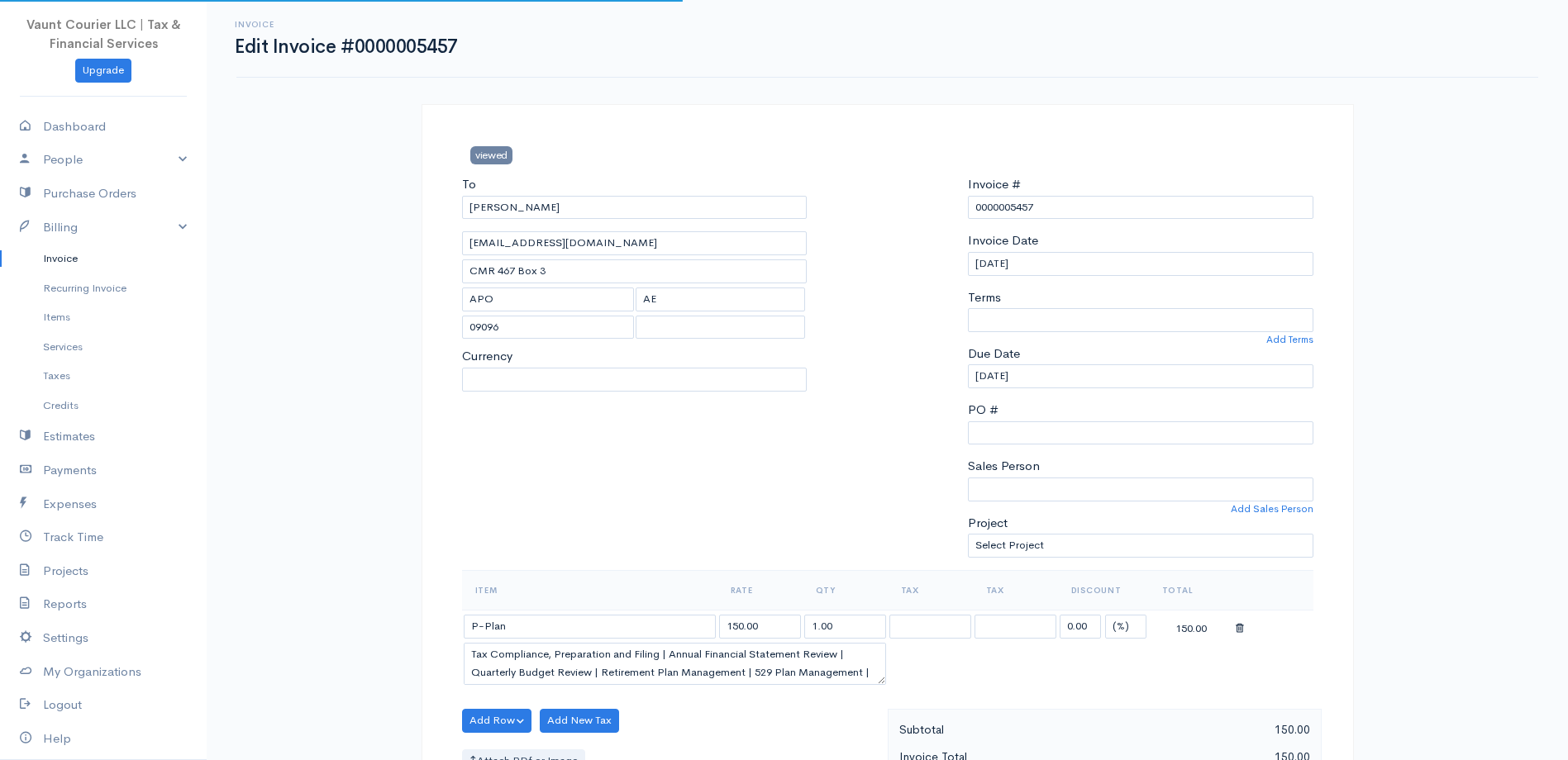 select on "[GEOGRAPHIC_DATA]" 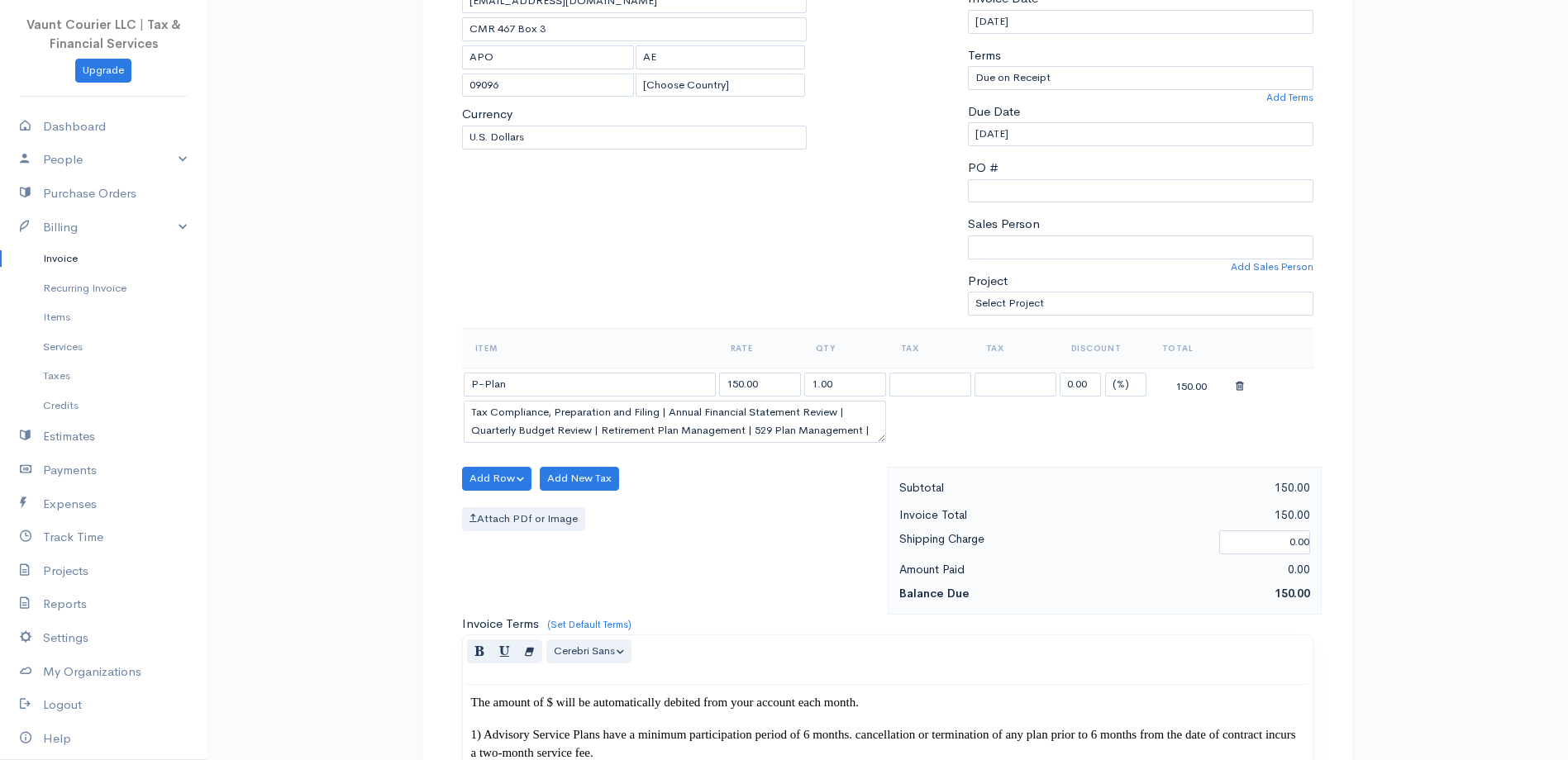 scroll, scrollTop: 248, scrollLeft: 0, axis: vertical 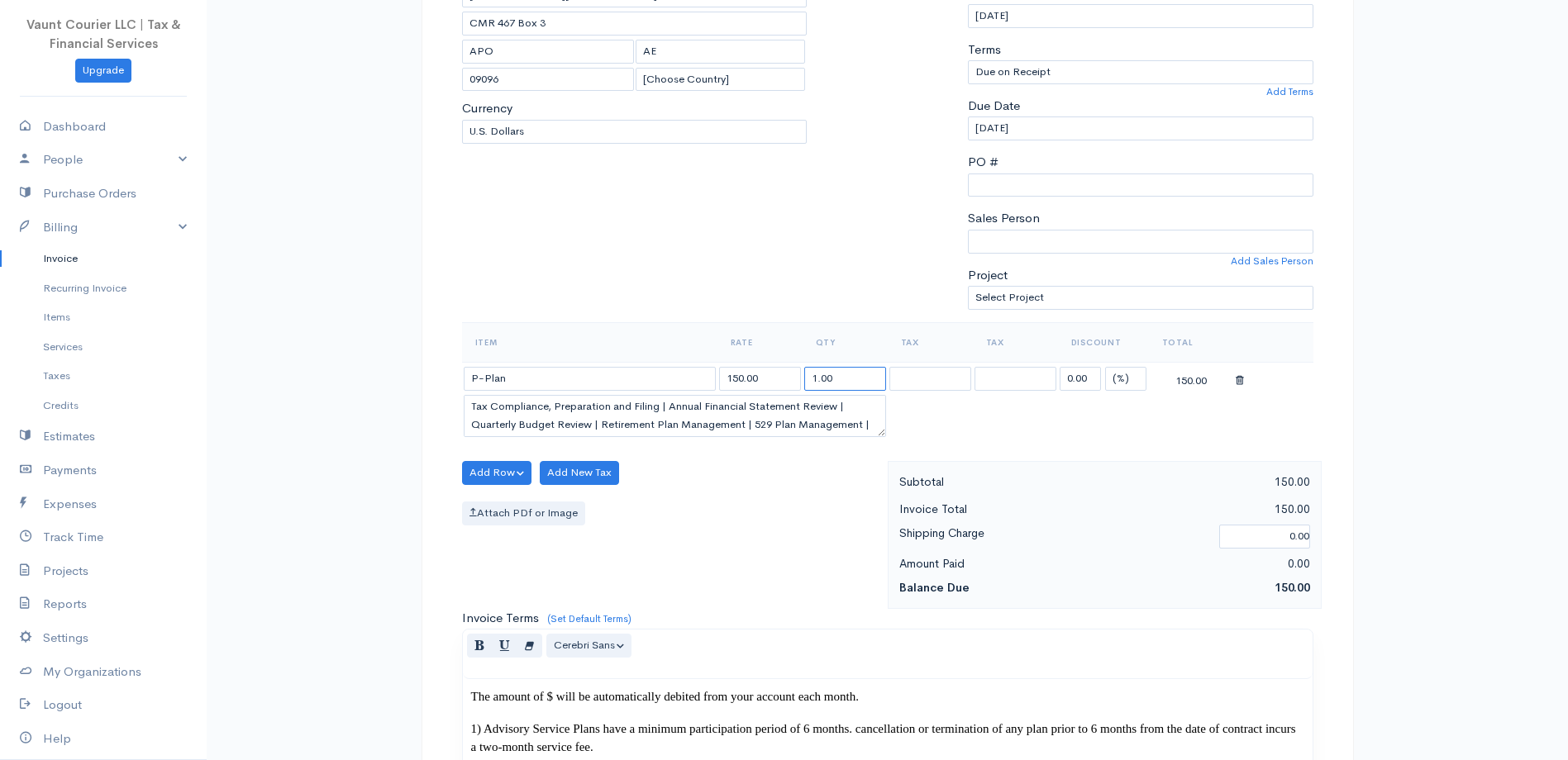 drag, startPoint x: 846, startPoint y: 383, endPoint x: 800, endPoint y: 378, distance: 46.270941 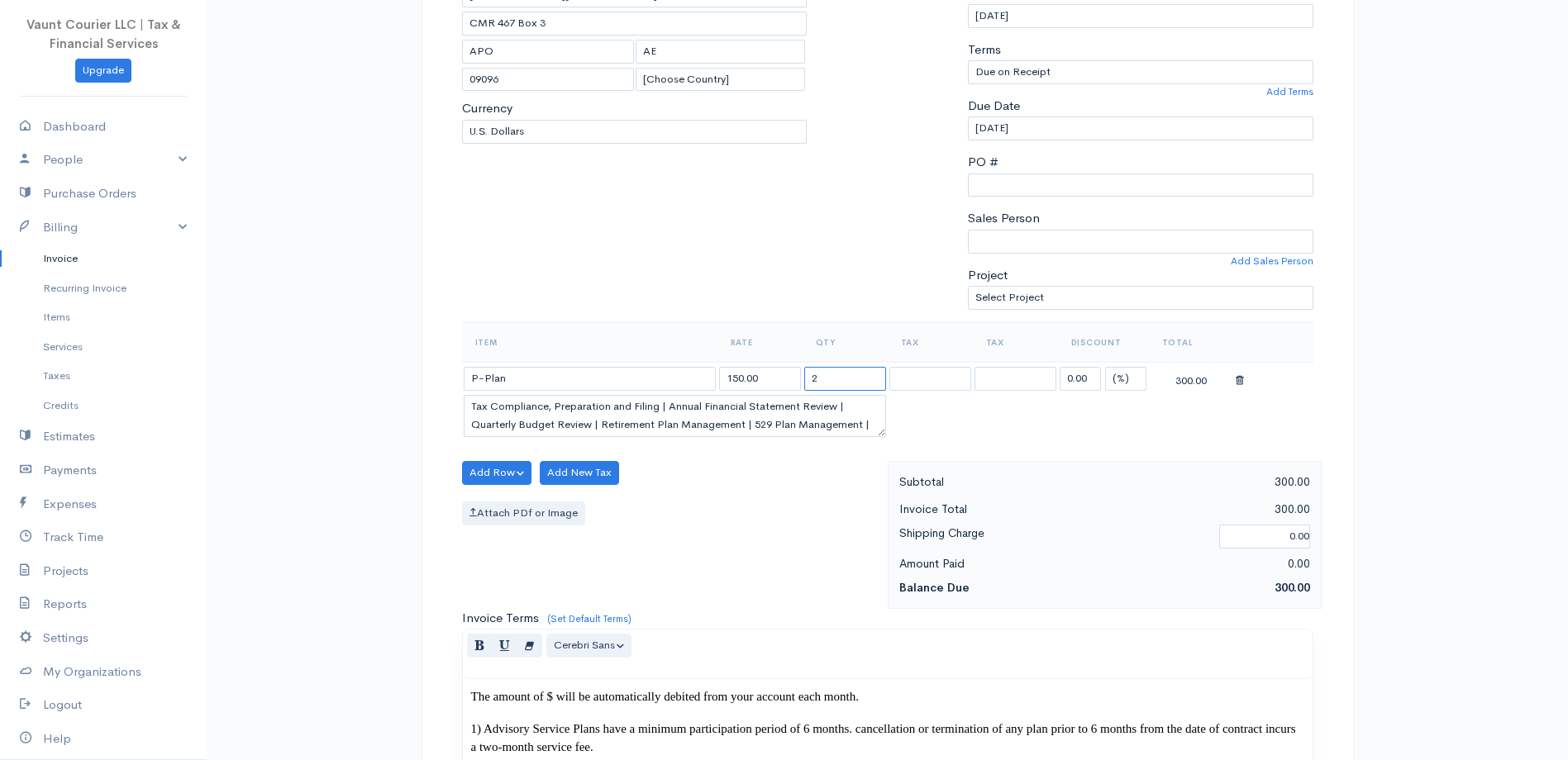 type on "2" 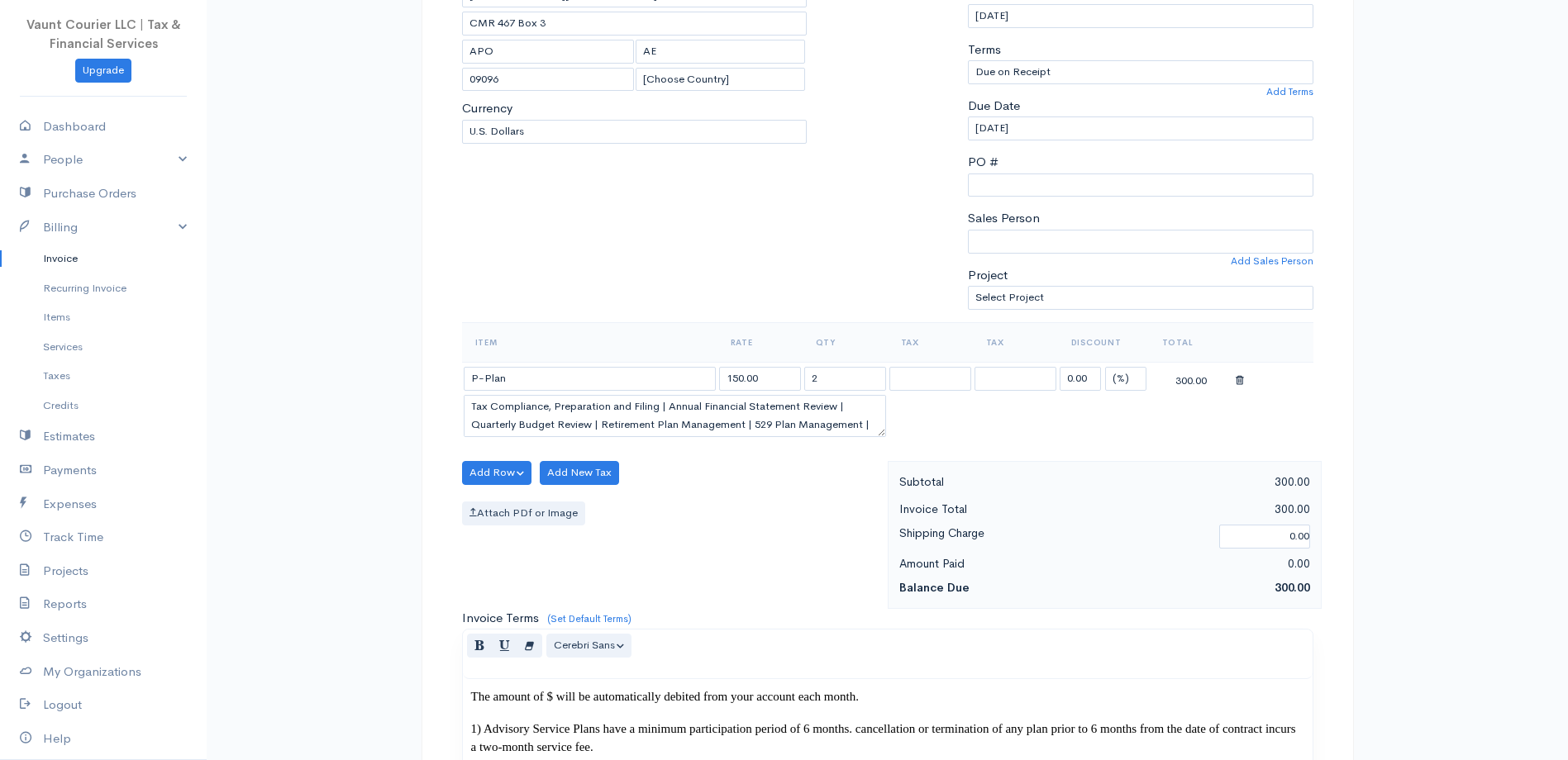 click at bounding box center (887, 125) 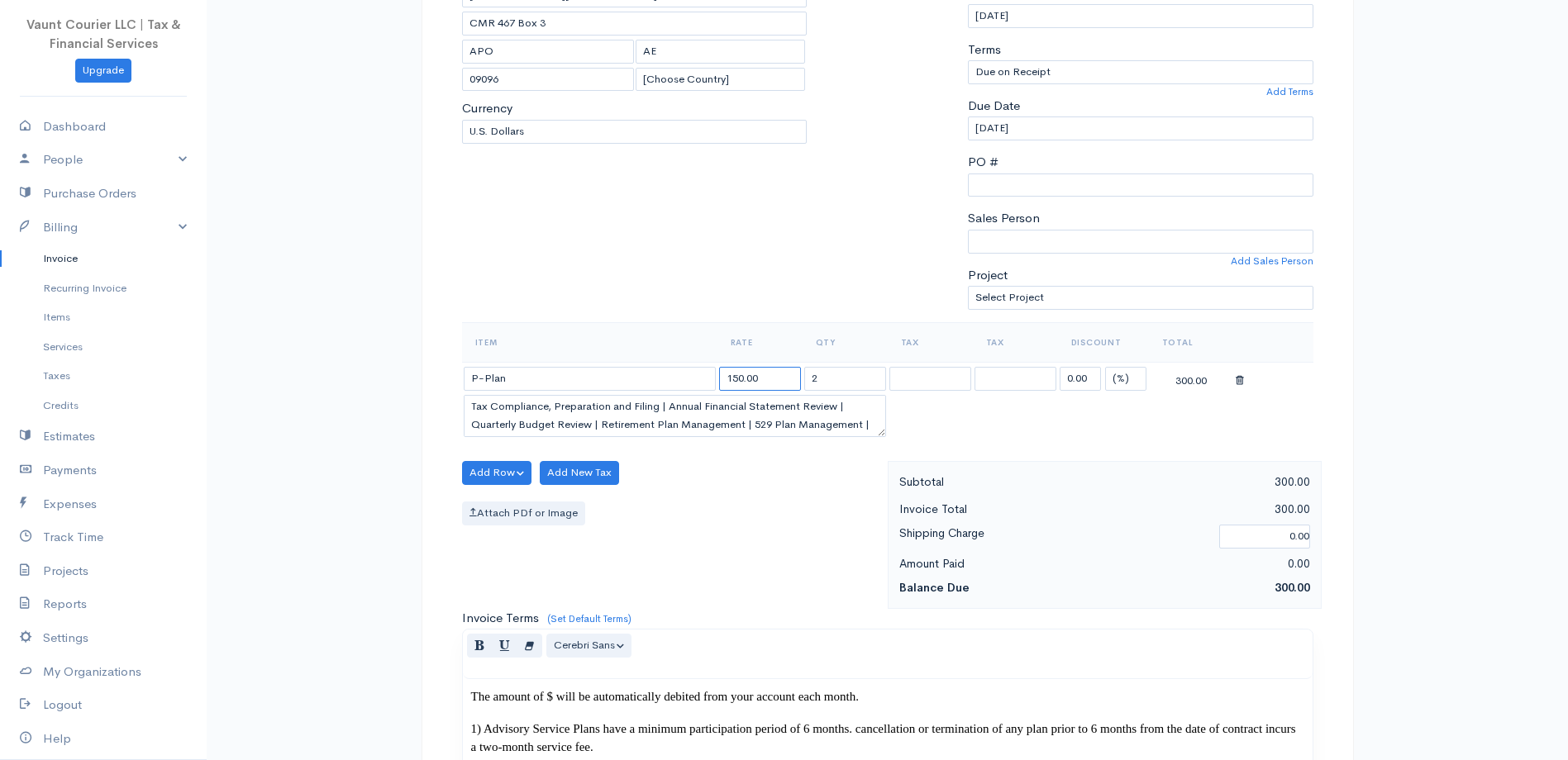 click on "150.00" at bounding box center (760, 378) 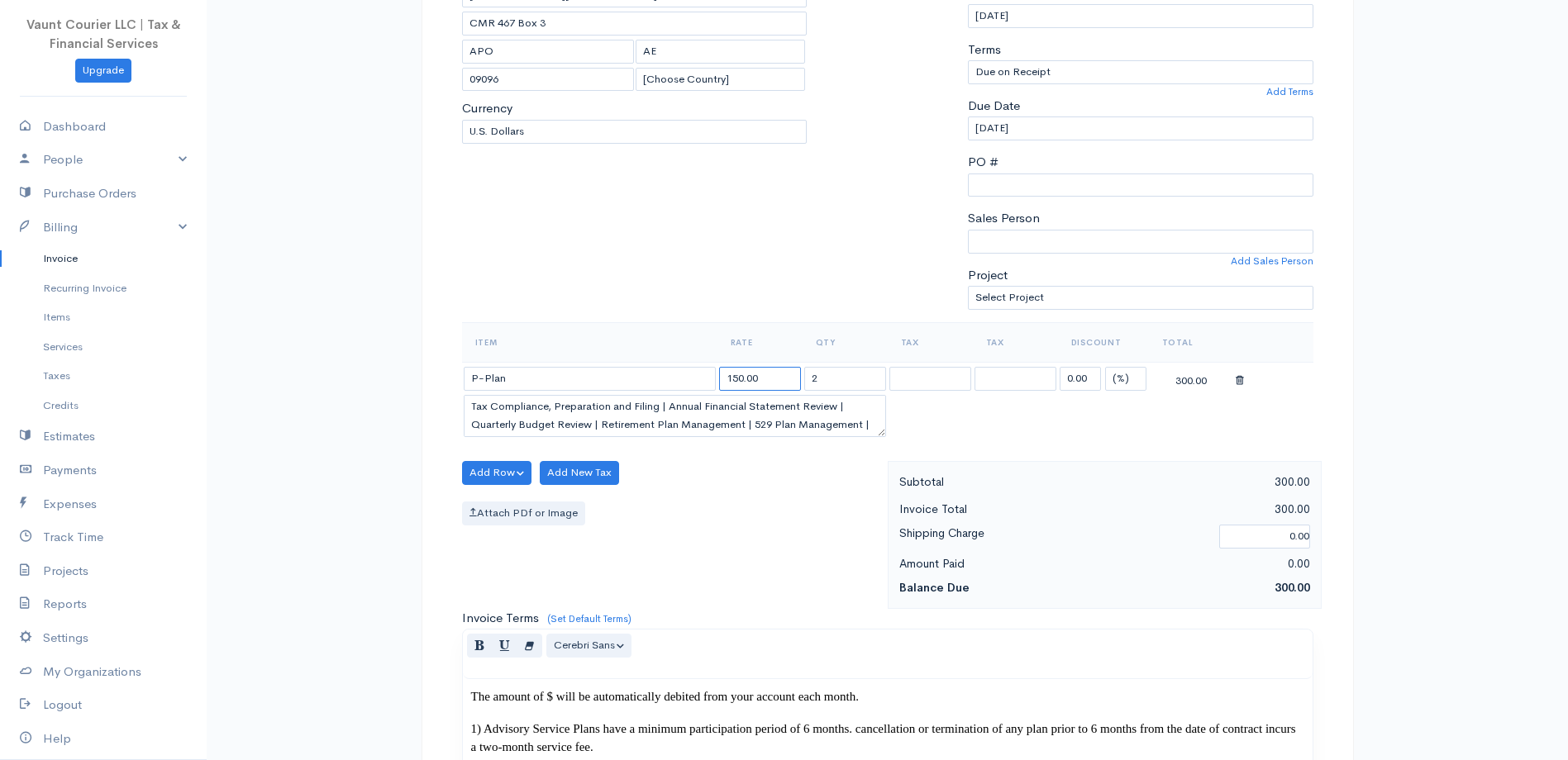 drag, startPoint x: 794, startPoint y: 374, endPoint x: 695, endPoint y: 381, distance: 99.24717 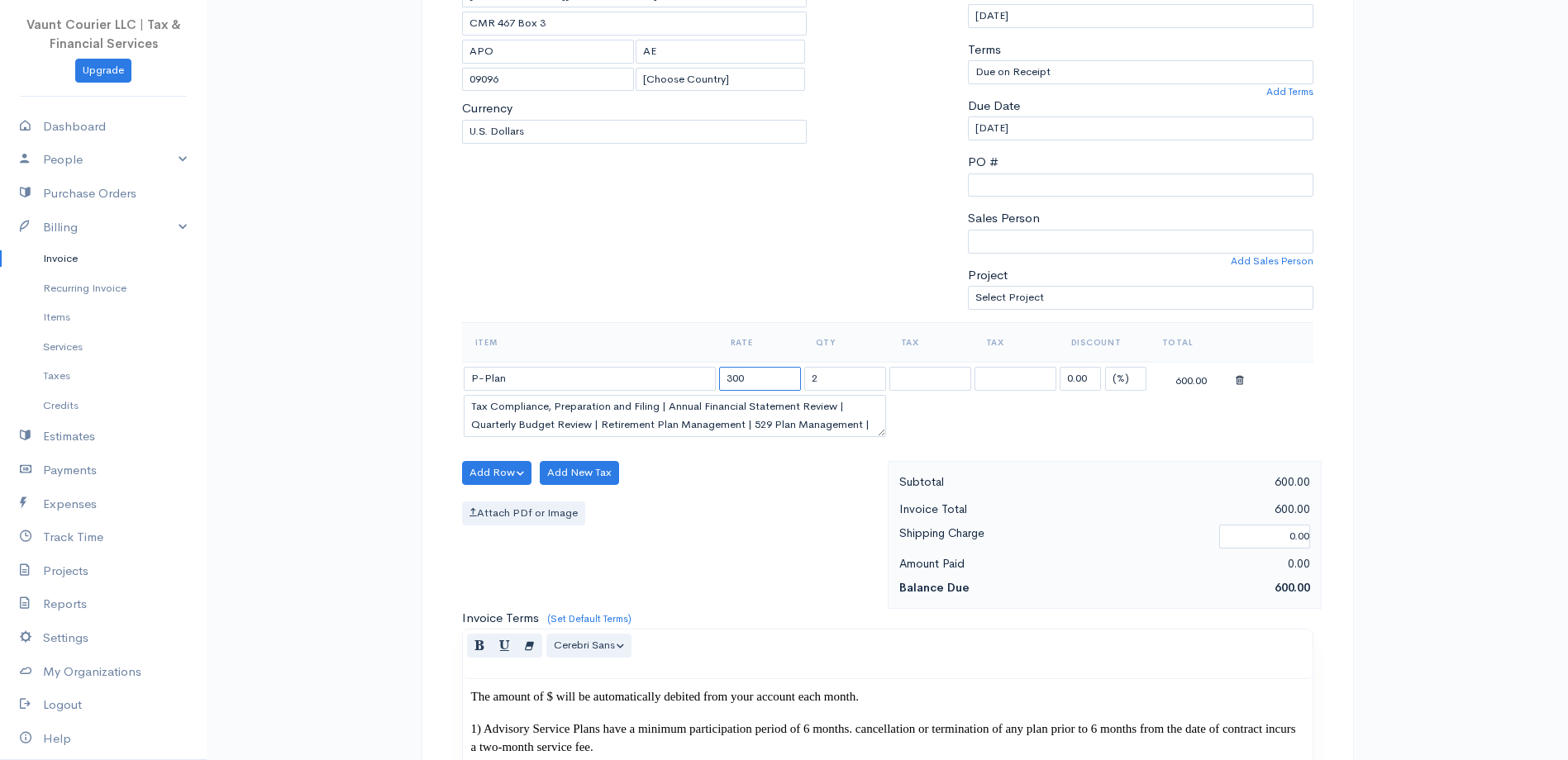 click on "300" at bounding box center (760, 378) 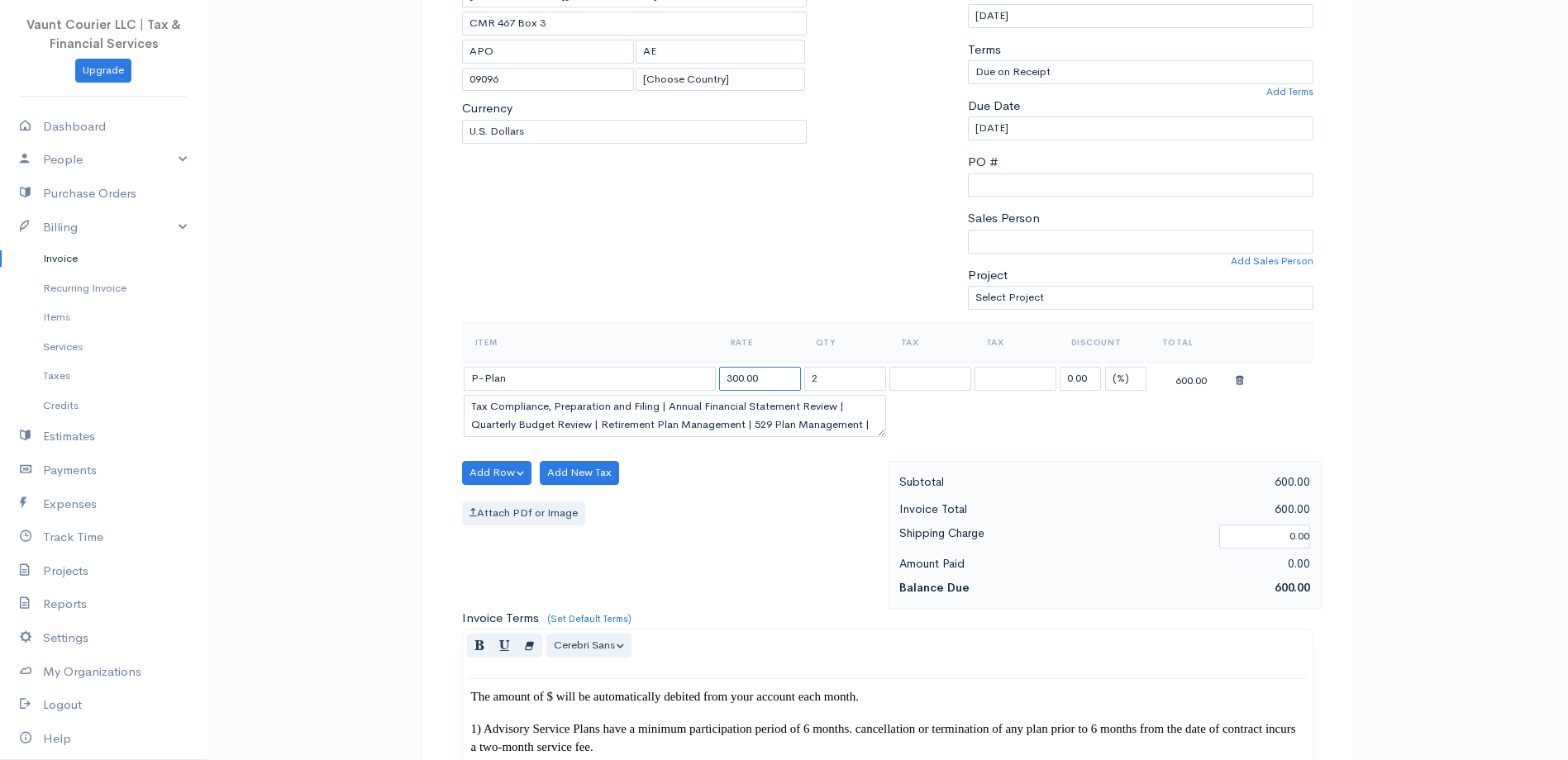 type on "300.00" 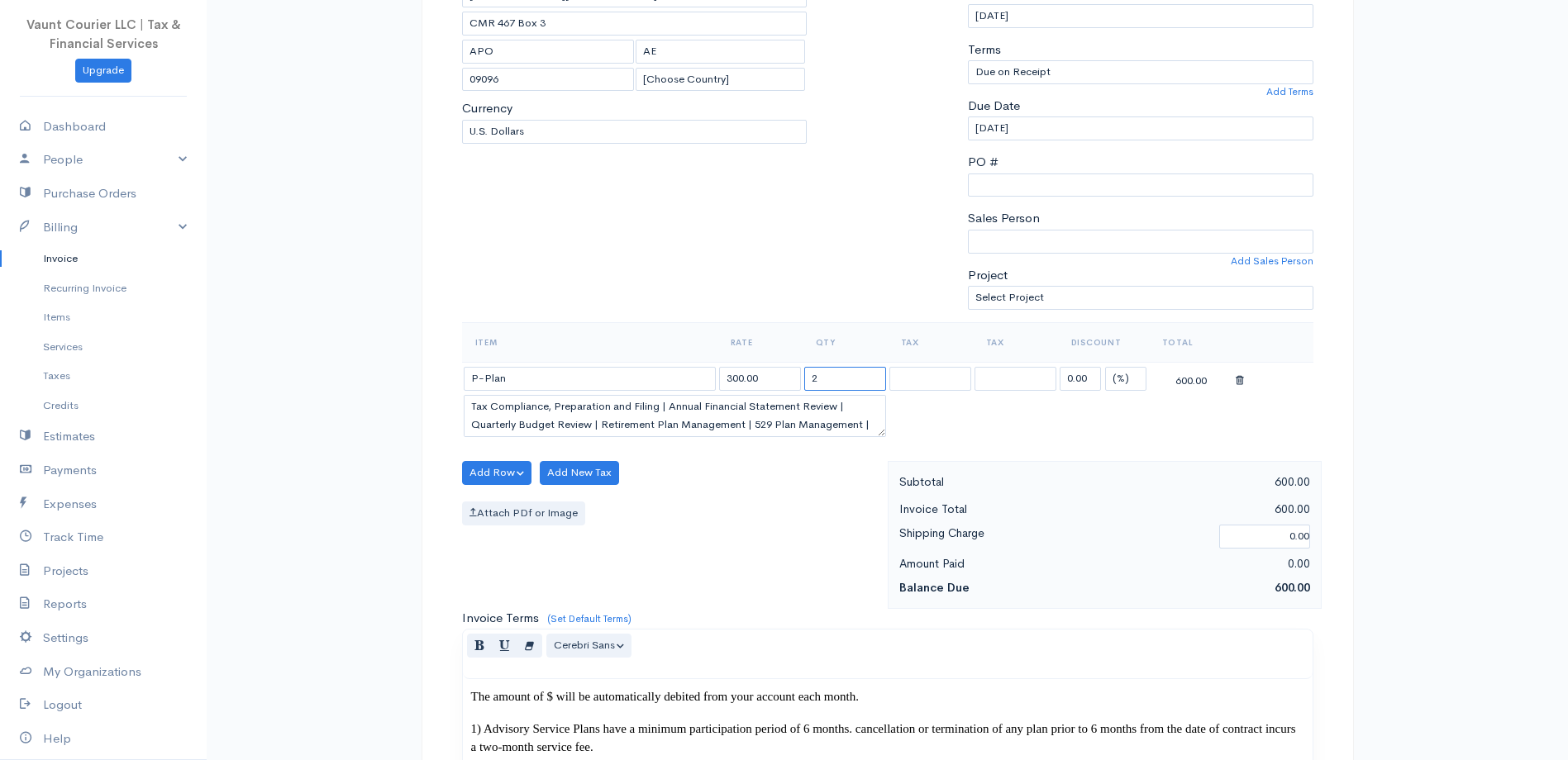 drag, startPoint x: 825, startPoint y: 378, endPoint x: 821, endPoint y: 303, distance: 75.10659 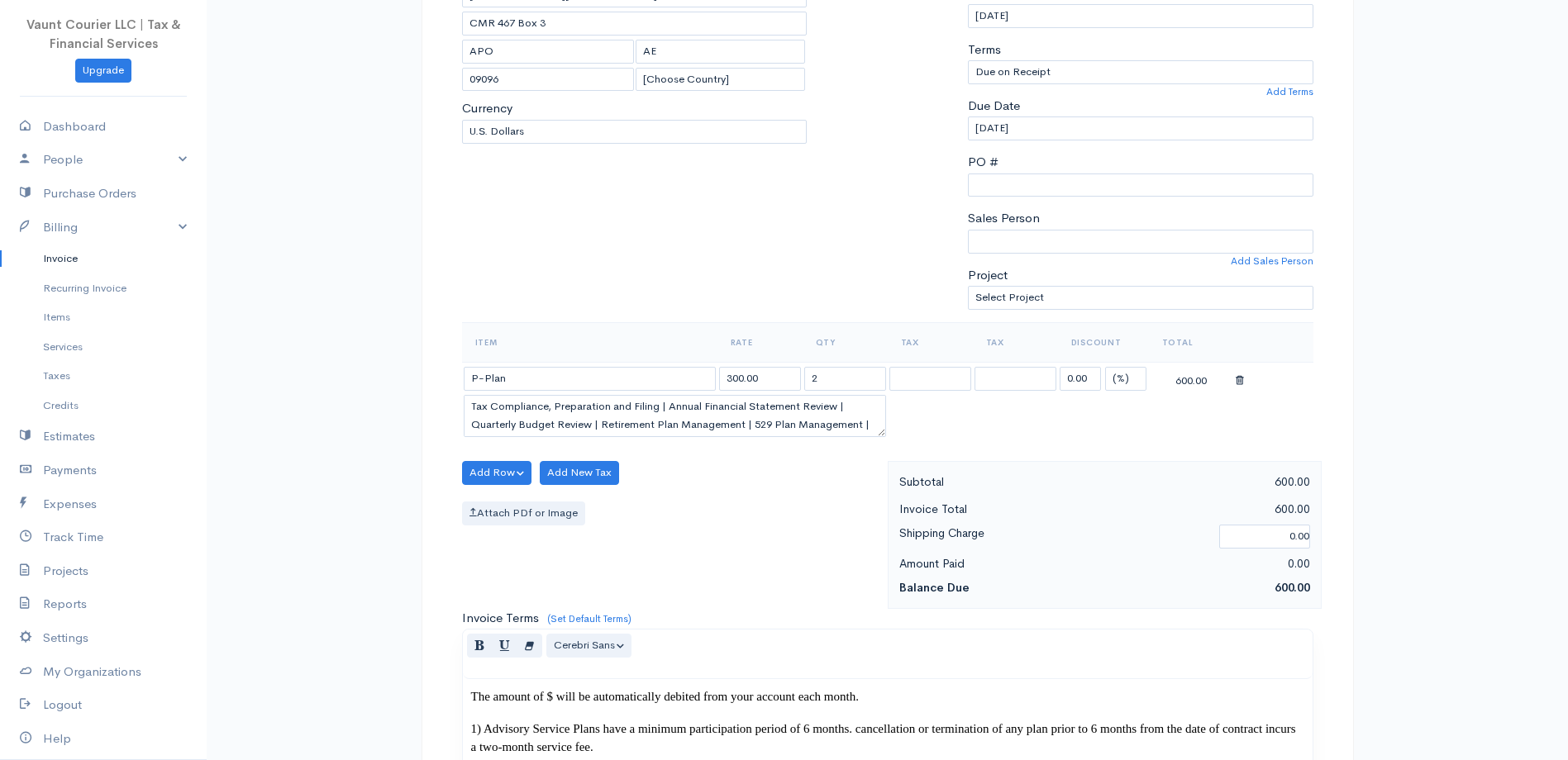 click at bounding box center [887, 125] 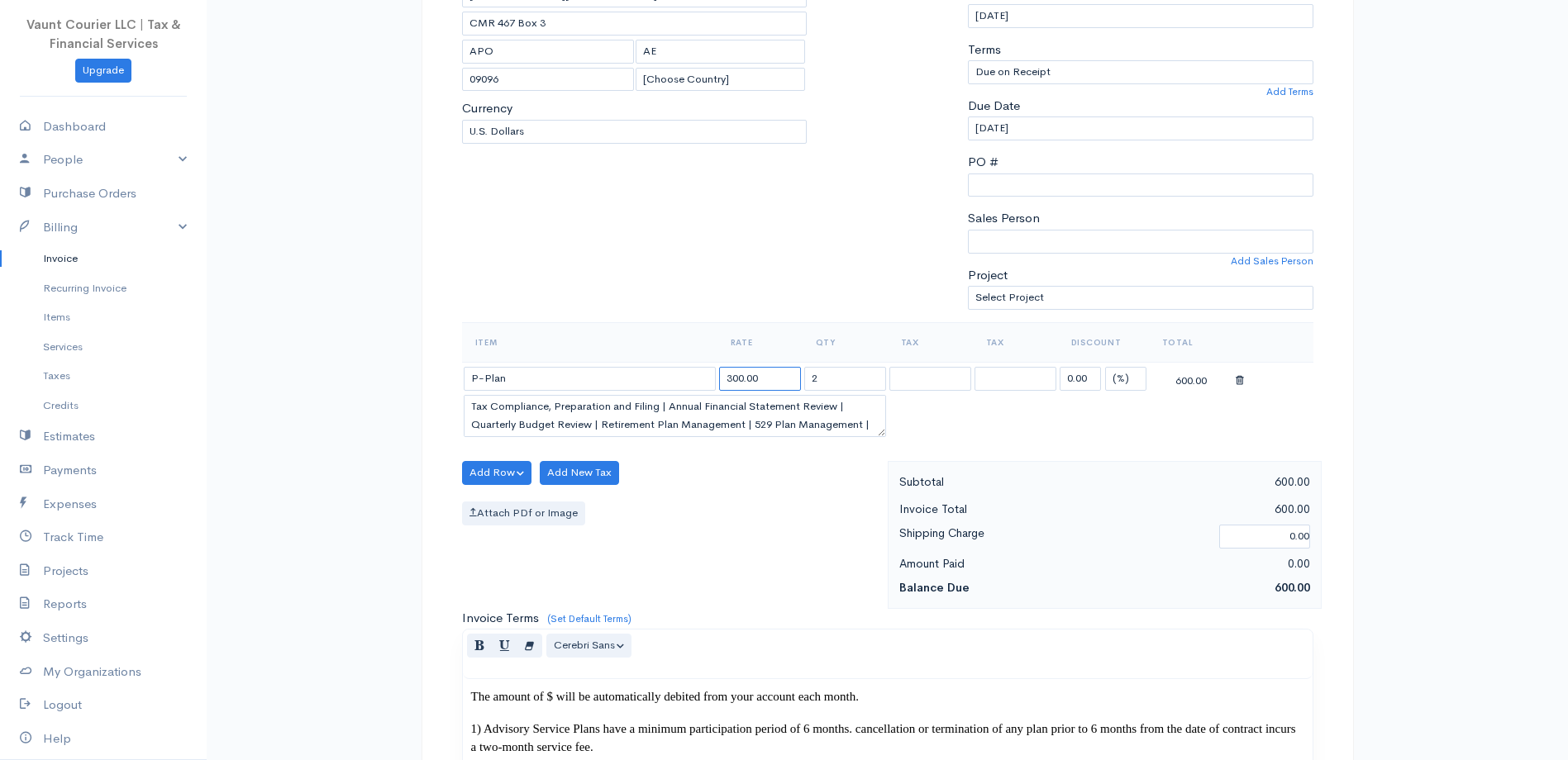 drag, startPoint x: 771, startPoint y: 371, endPoint x: 713, endPoint y: 365, distance: 58.30952 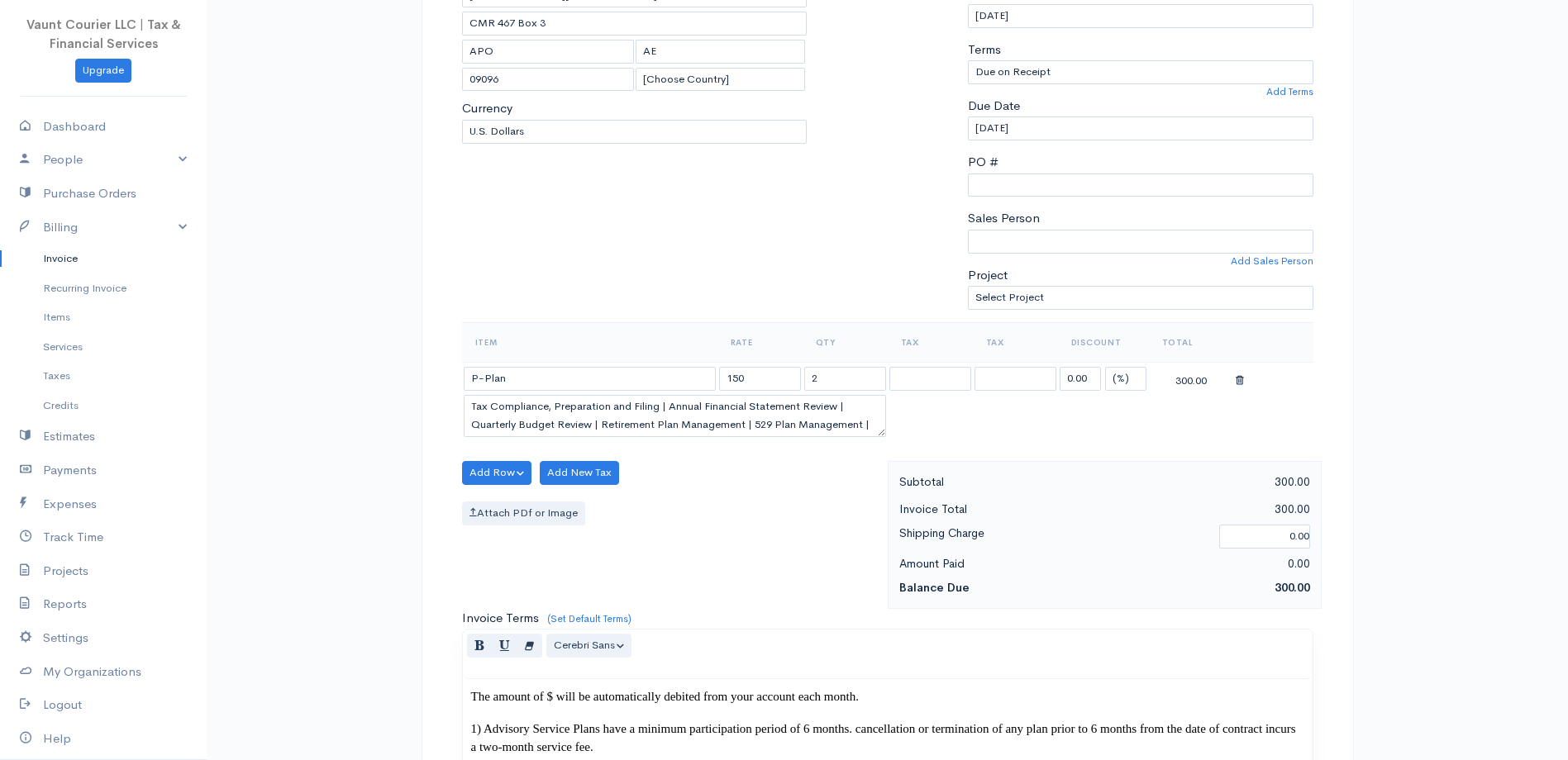 click at bounding box center (887, 125) 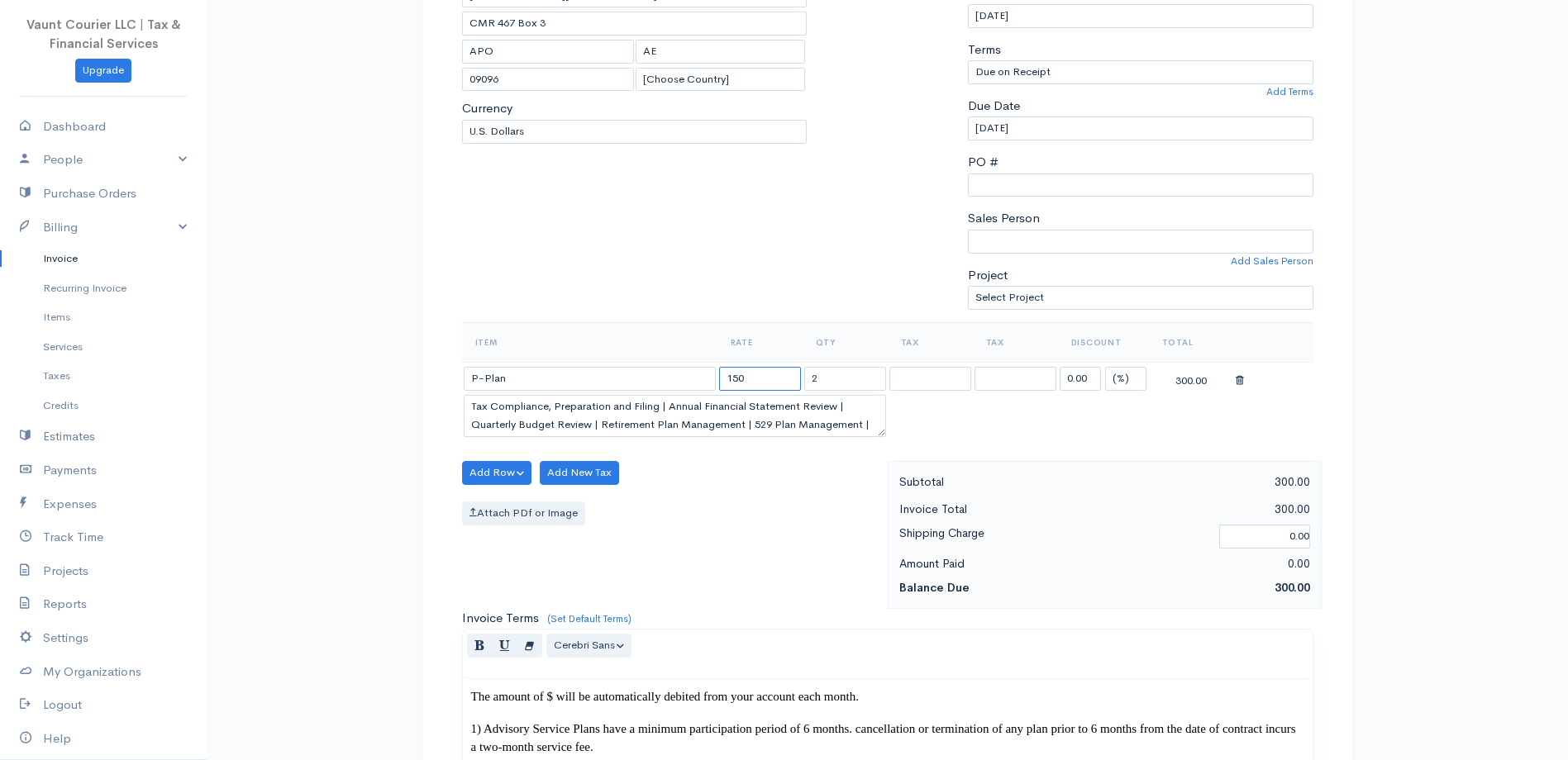 click on "150" at bounding box center [760, 378] 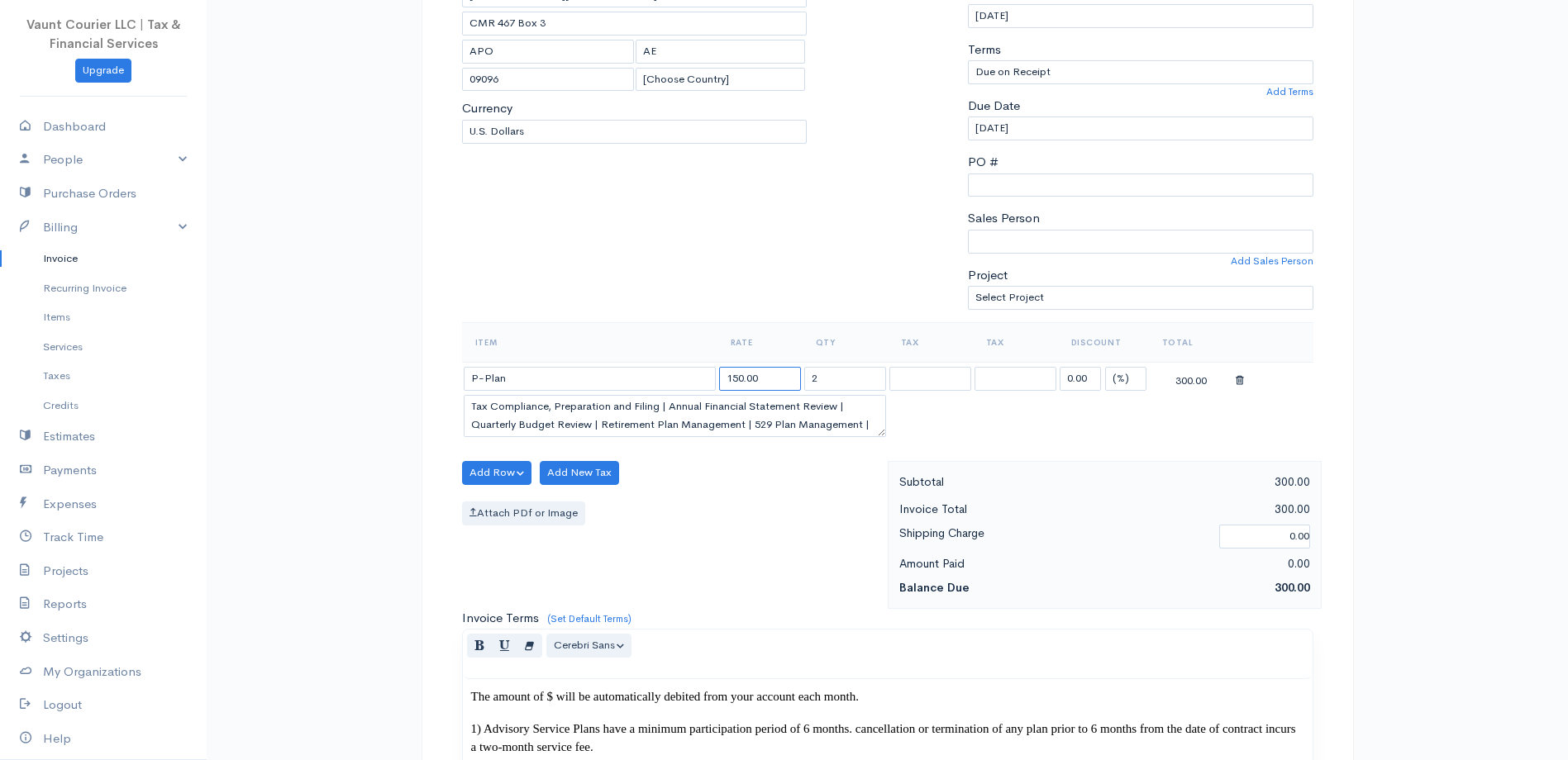 type on "150.00" 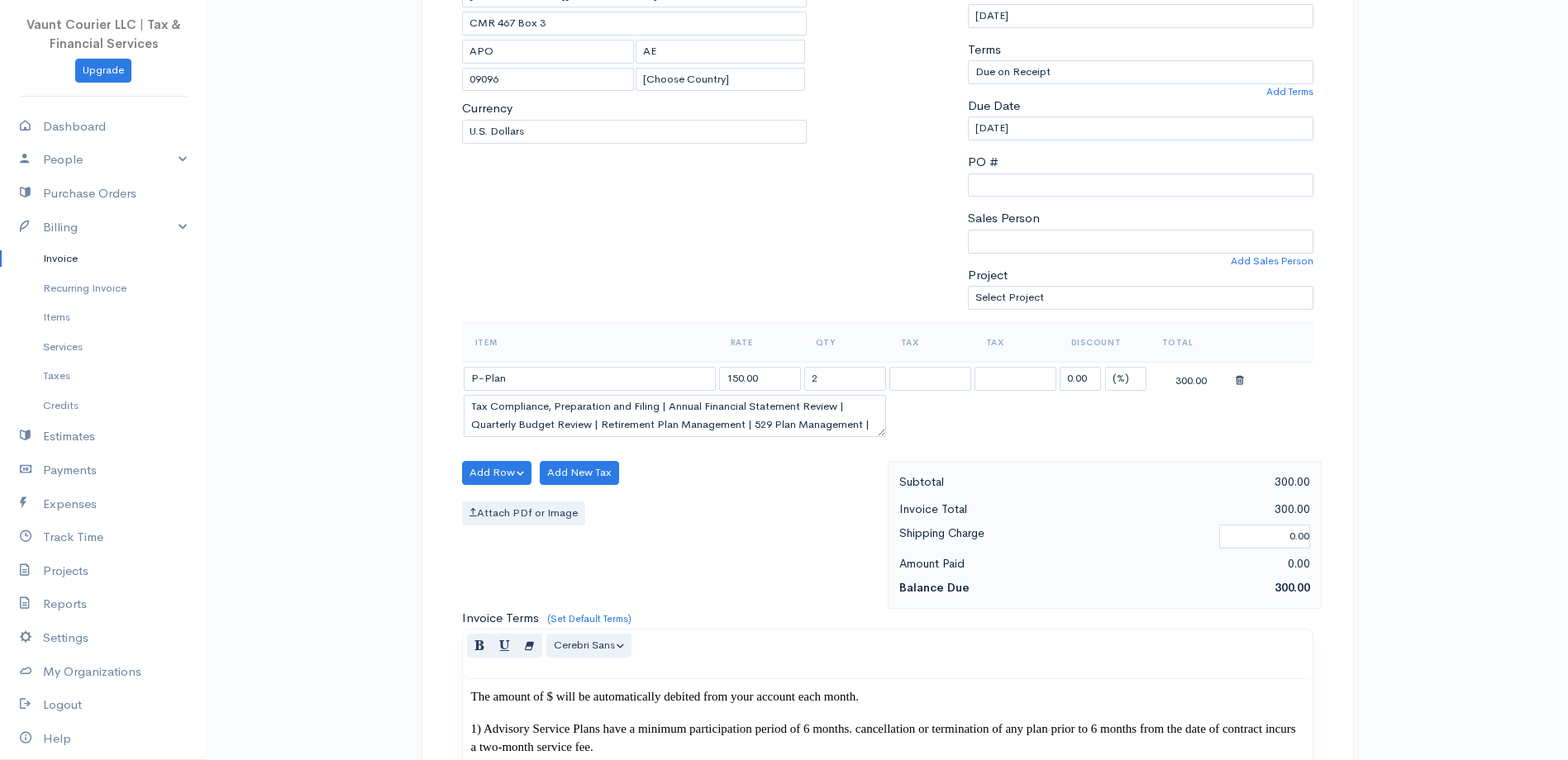click on "Add Row Add Item Row Add Time Row Add New Tax                          Attach PDf or Image" at bounding box center [670, 534] 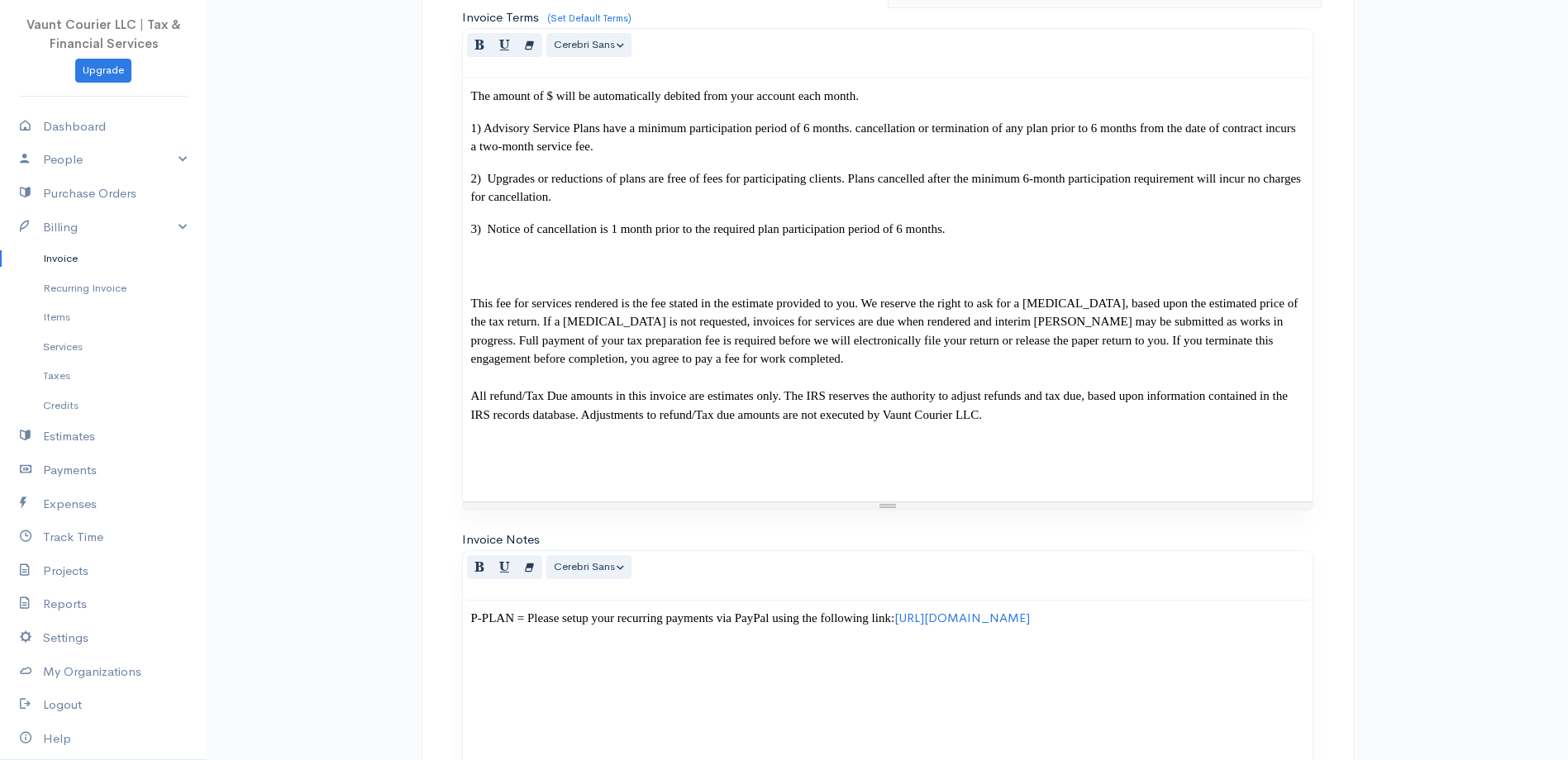 scroll, scrollTop: 1239, scrollLeft: 0, axis: vertical 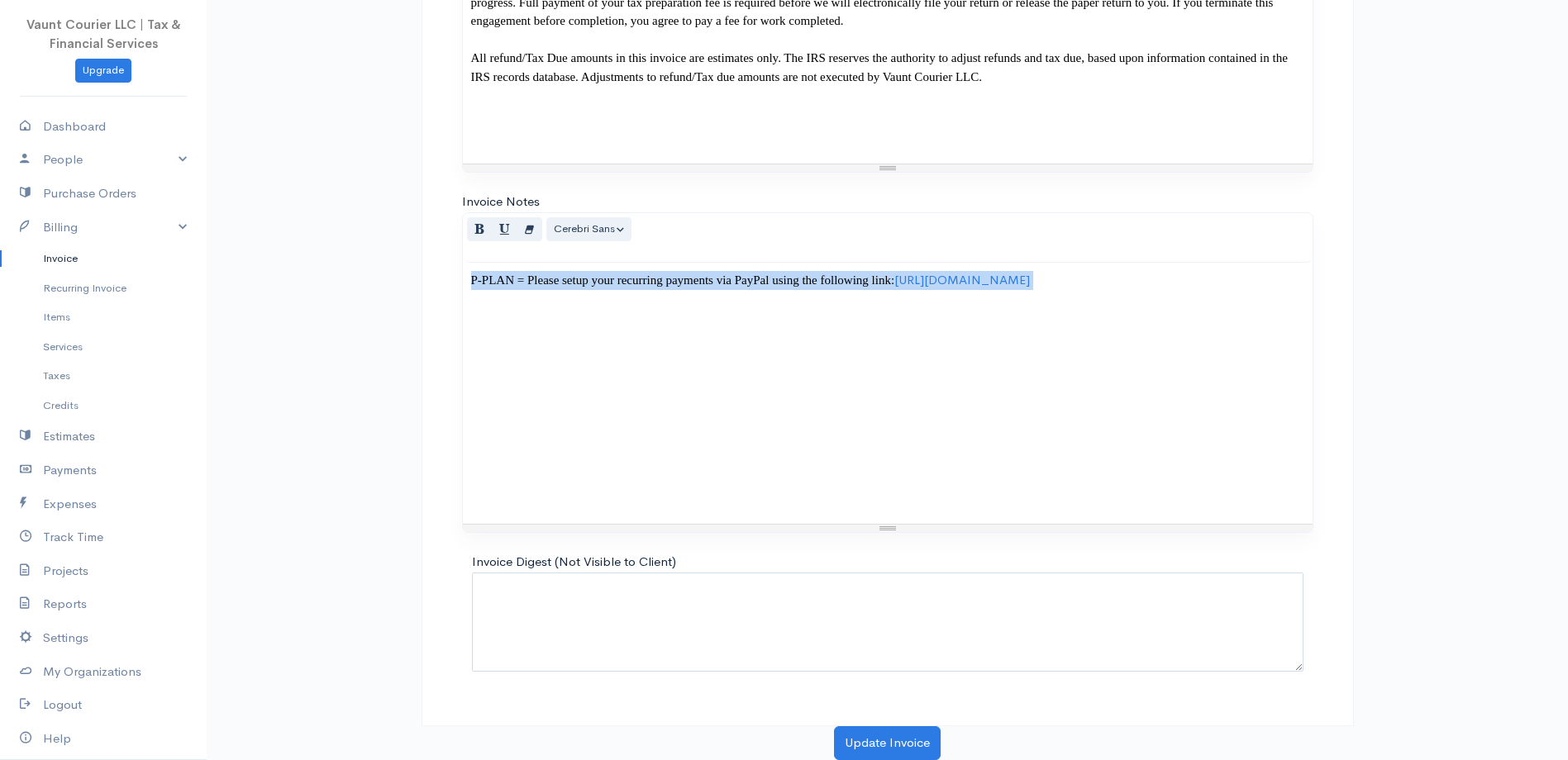 drag, startPoint x: 1103, startPoint y: 303, endPoint x: 456, endPoint y: 273, distance: 647.6951 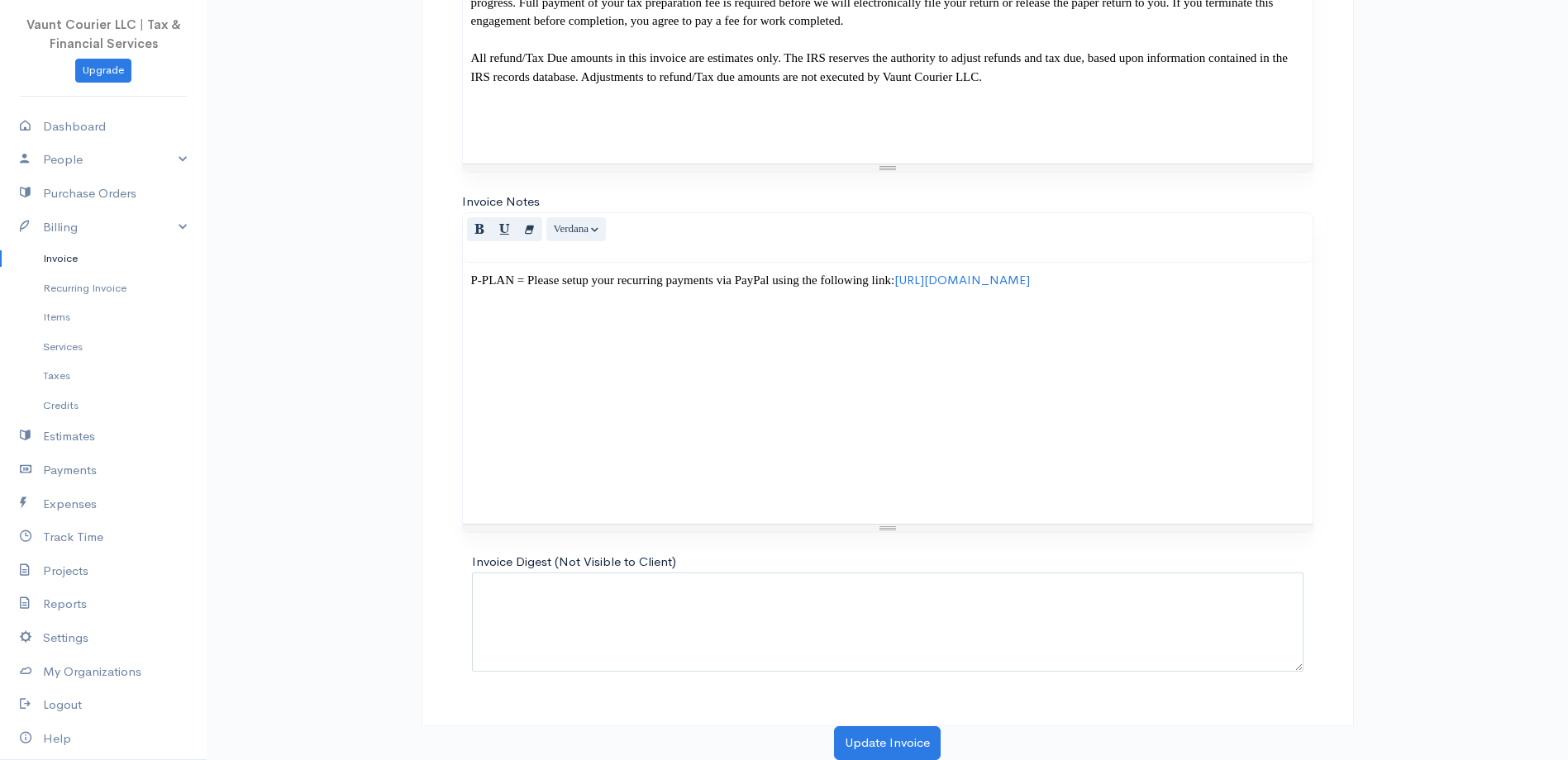 drag, startPoint x: 498, startPoint y: 282, endPoint x: 1062, endPoint y: 363, distance: 569.787 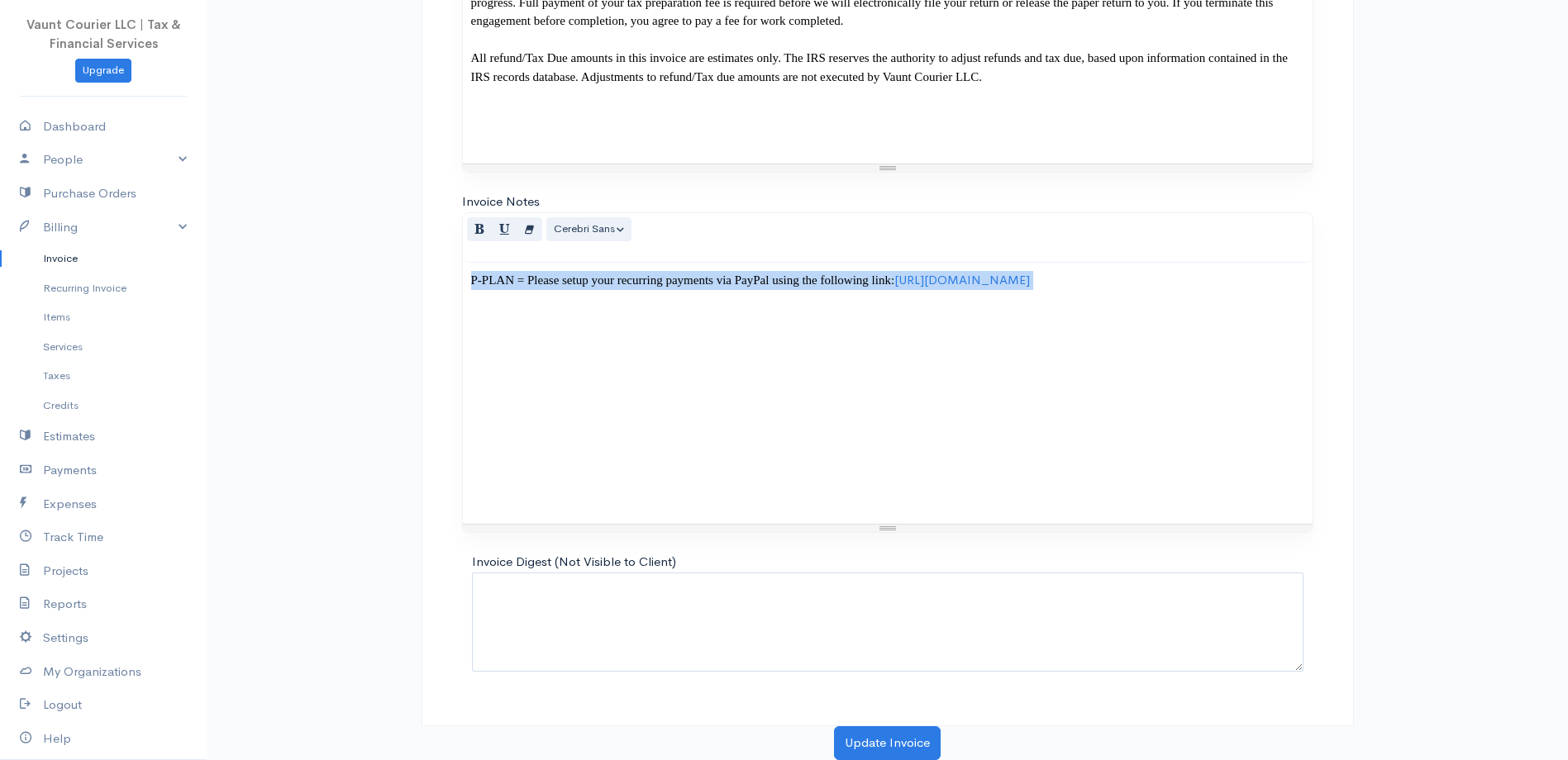drag, startPoint x: 1101, startPoint y: 295, endPoint x: 471, endPoint y: 278, distance: 630.2293 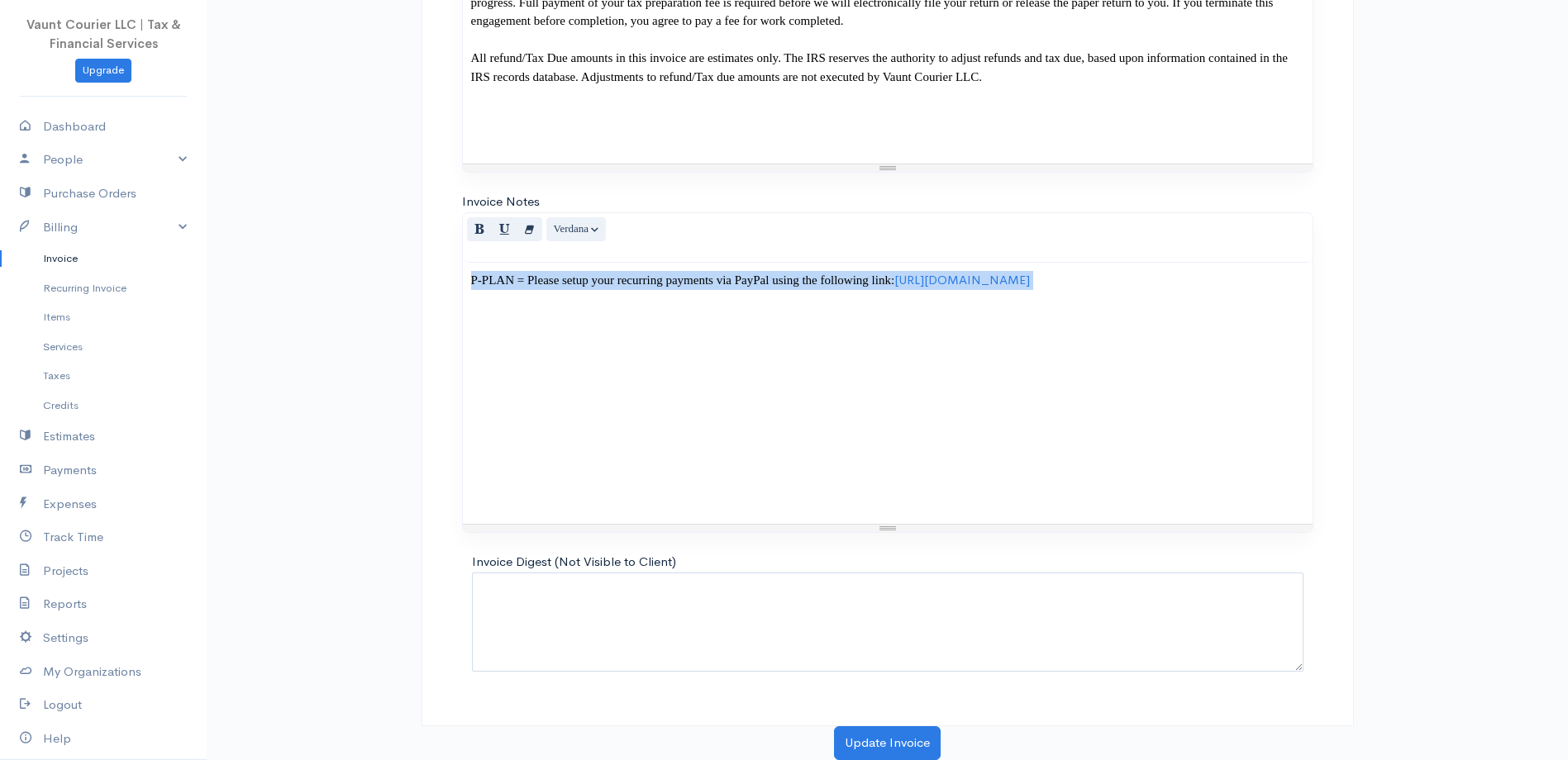 copy on "P-PLAN = Please setup your recurring payments via PayPal using the following link:  https://www.paypal.com/webapps/billing/plans/subscribe?plan_id=P-6DX65751NY640952JMCAU7JI" 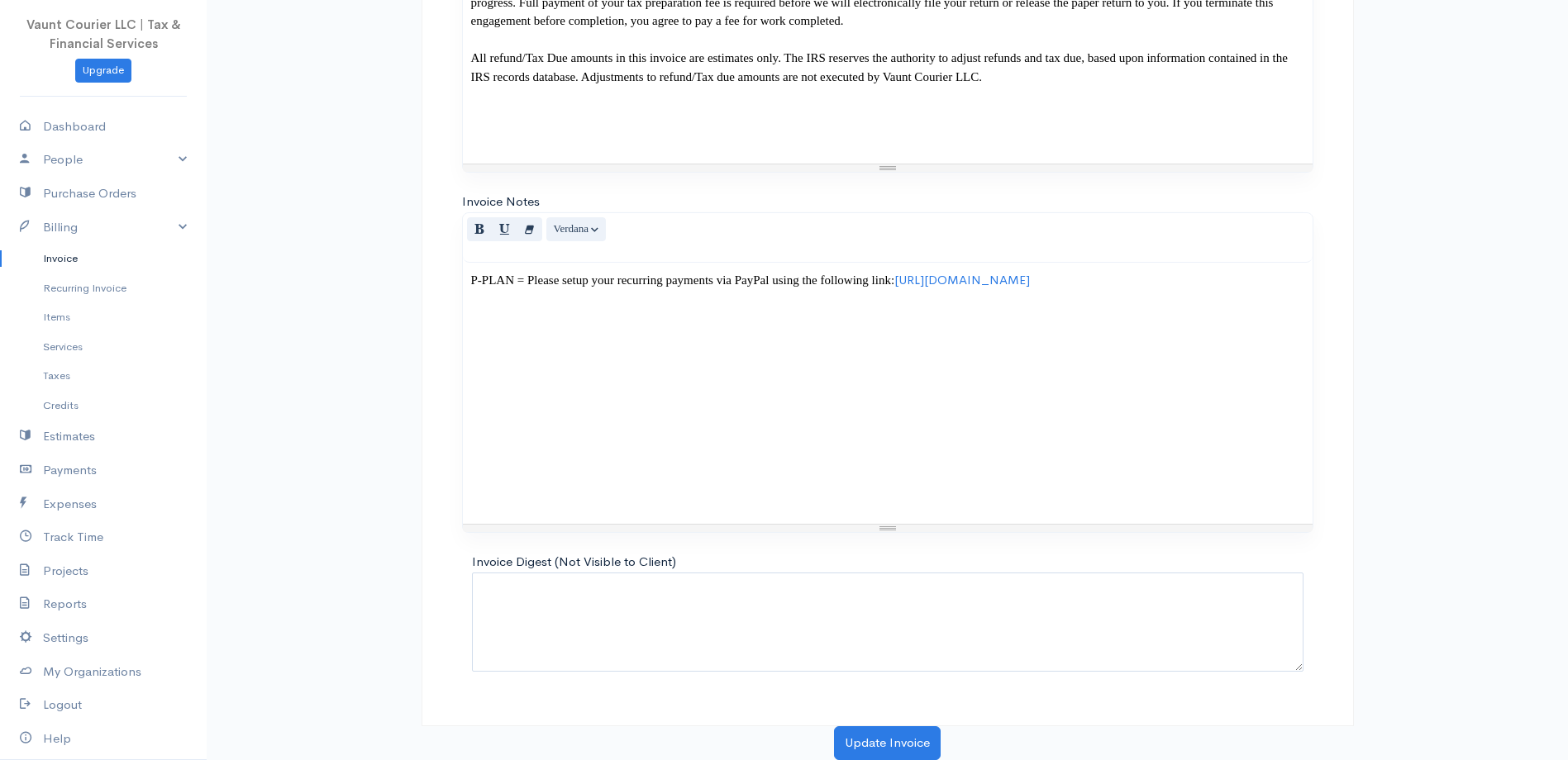 drag, startPoint x: 1127, startPoint y: 309, endPoint x: 694, endPoint y: 359, distance: 435.87728 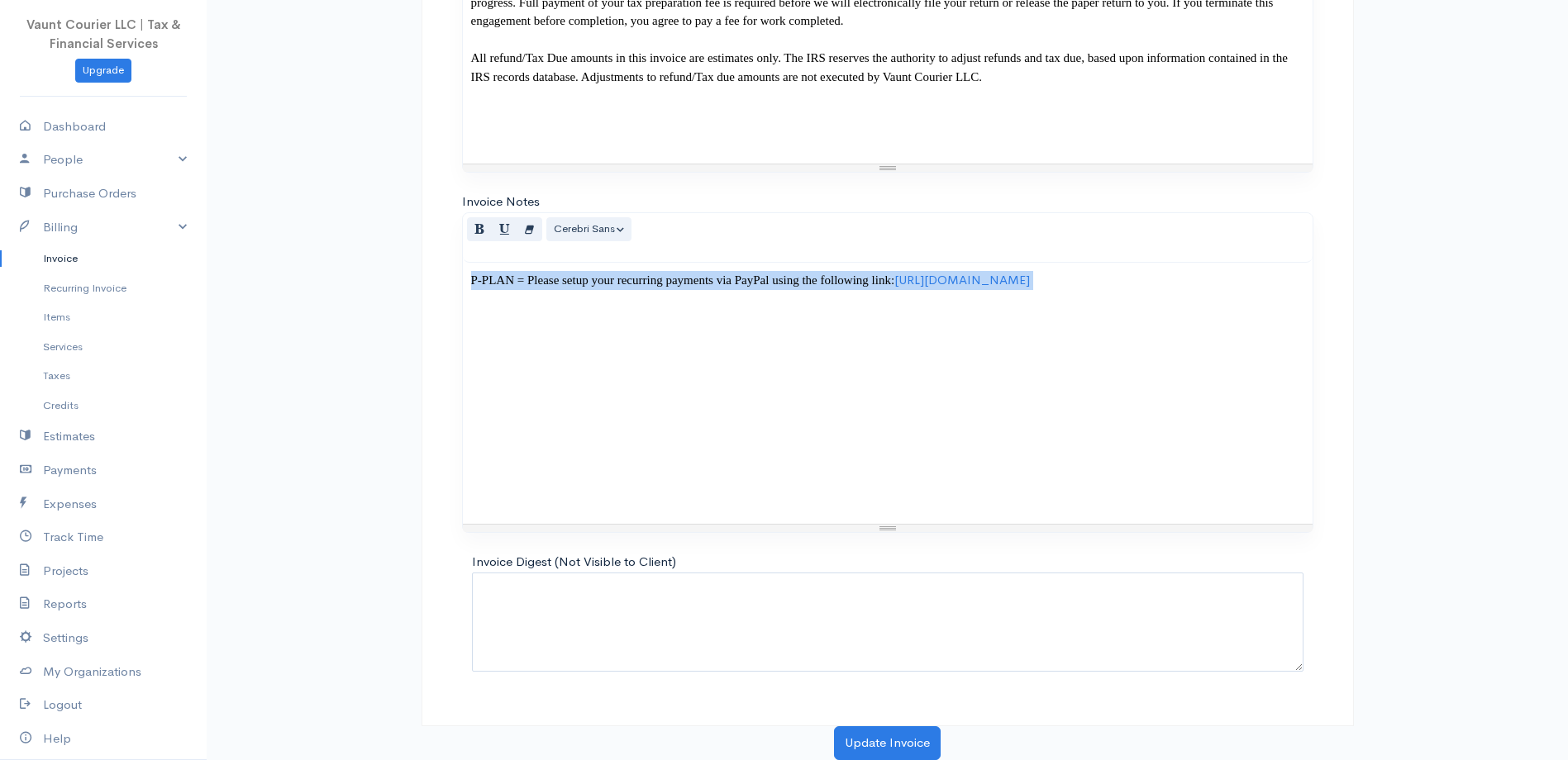 drag, startPoint x: 860, startPoint y: 294, endPoint x: 458, endPoint y: 272, distance: 402.6015 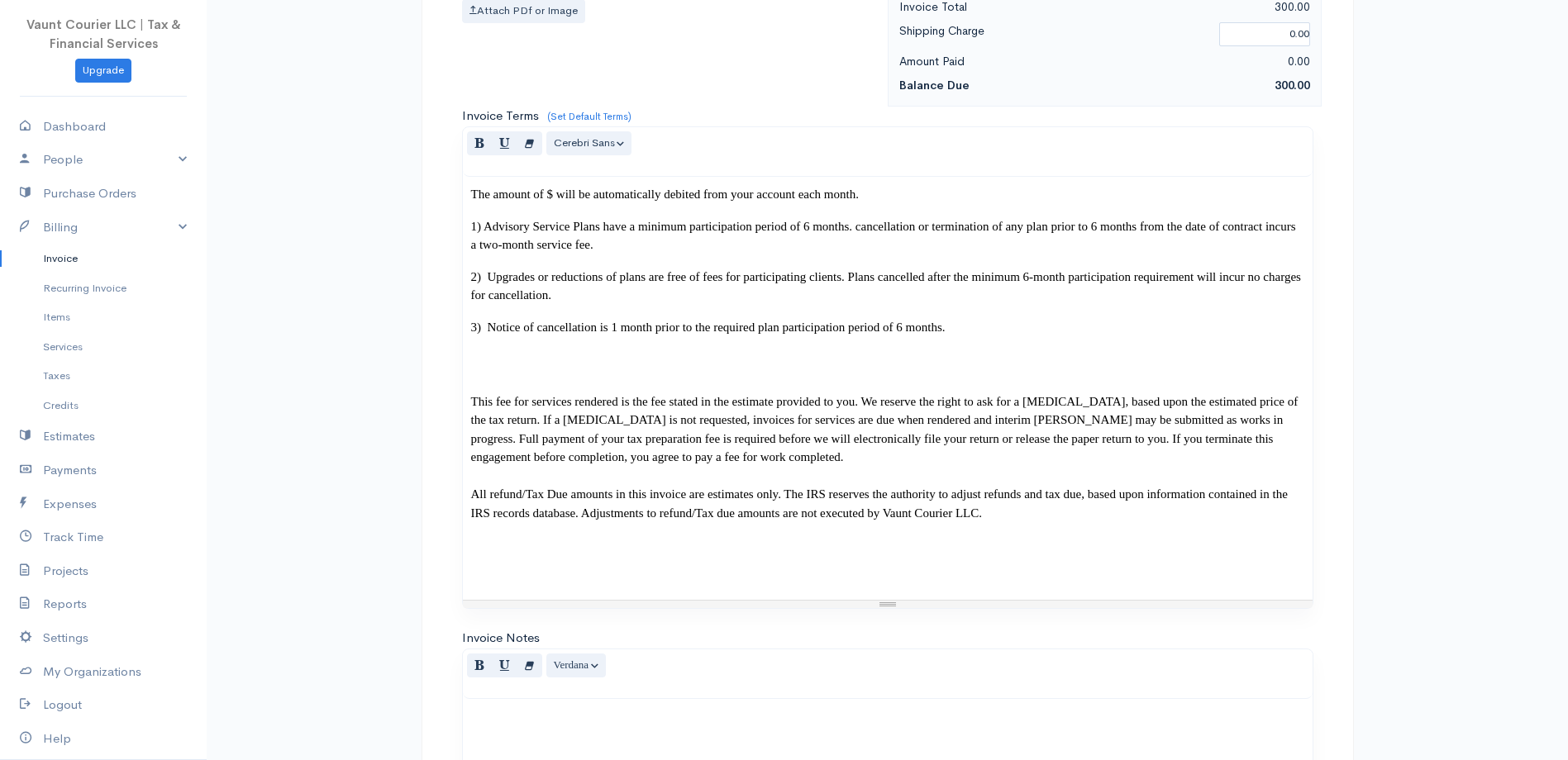 scroll, scrollTop: 743, scrollLeft: 0, axis: vertical 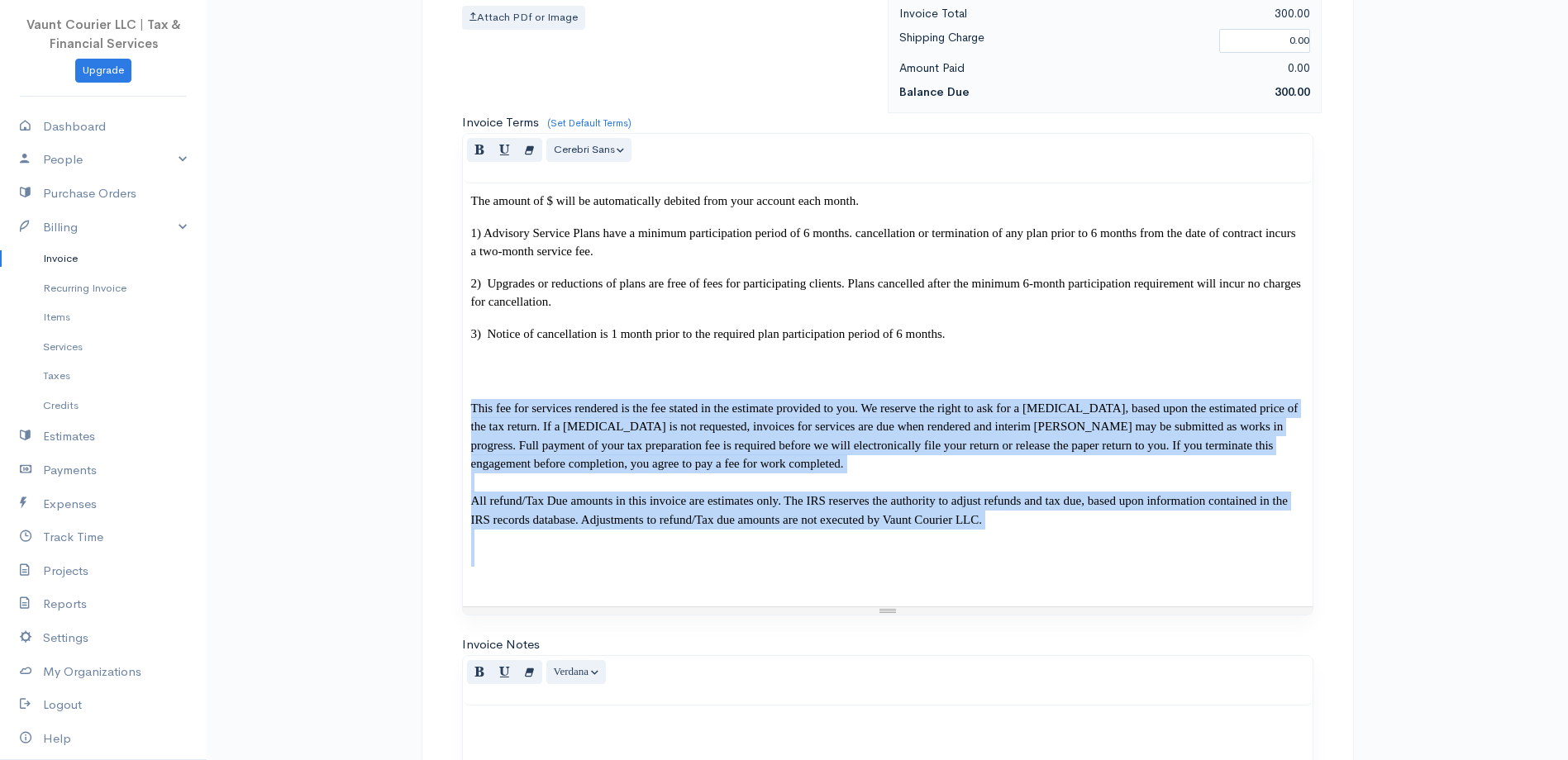 drag, startPoint x: 469, startPoint y: 410, endPoint x: 1056, endPoint y: 632, distance: 627.57709 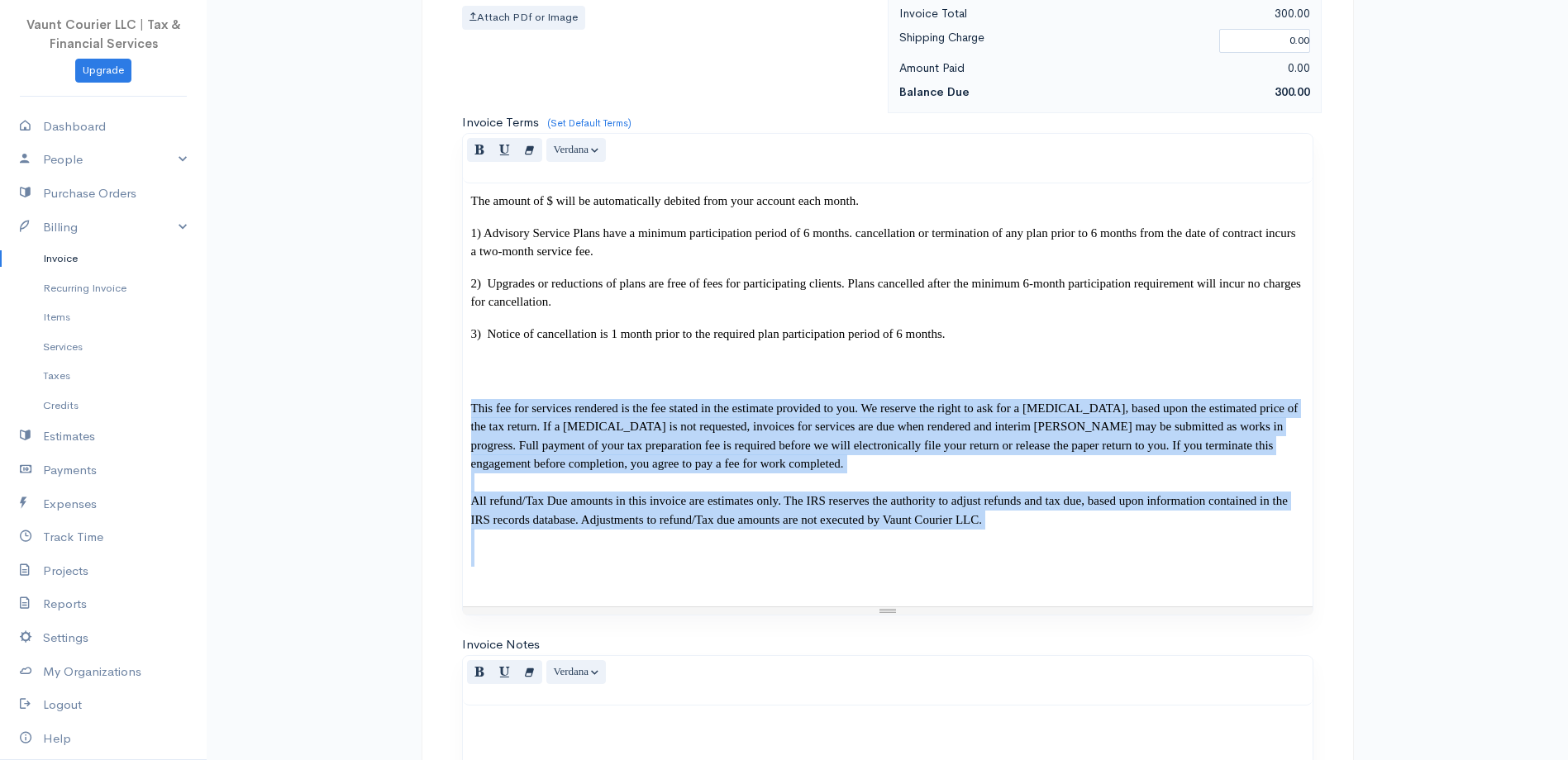 type 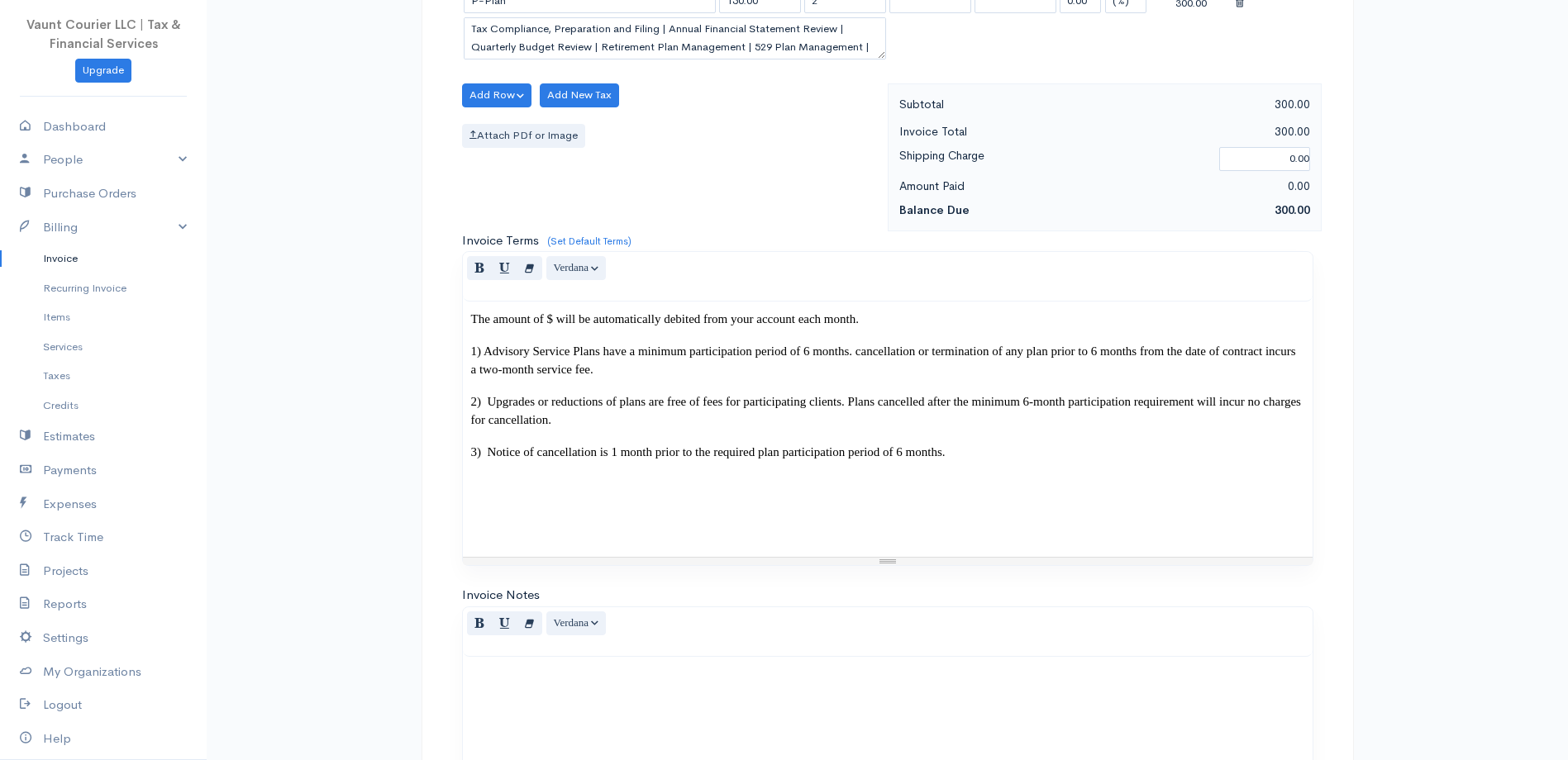 scroll, scrollTop: 578, scrollLeft: 0, axis: vertical 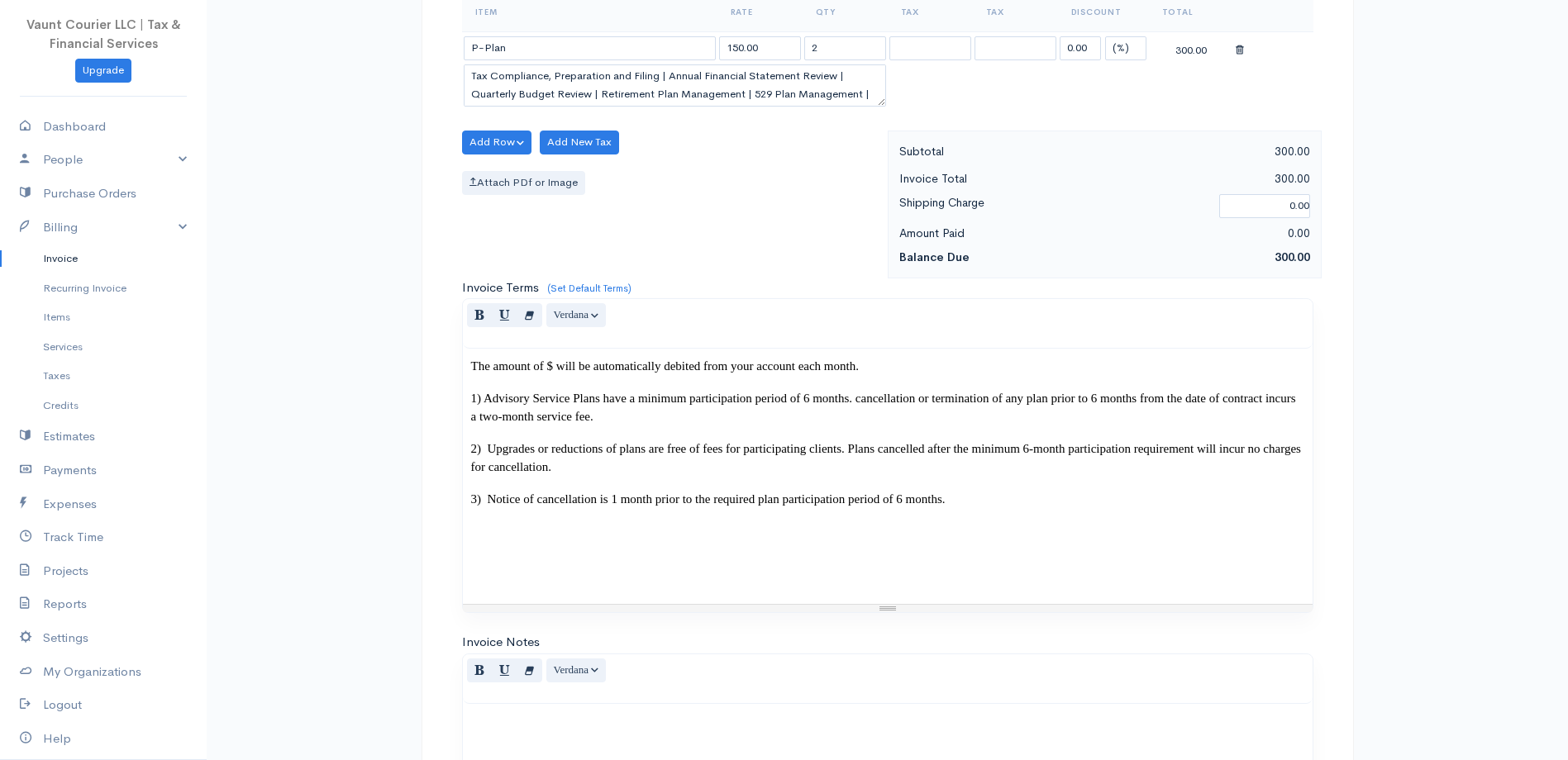 click on "The amount of $ will be automatically debited from your account each month." at bounding box center (665, 366) 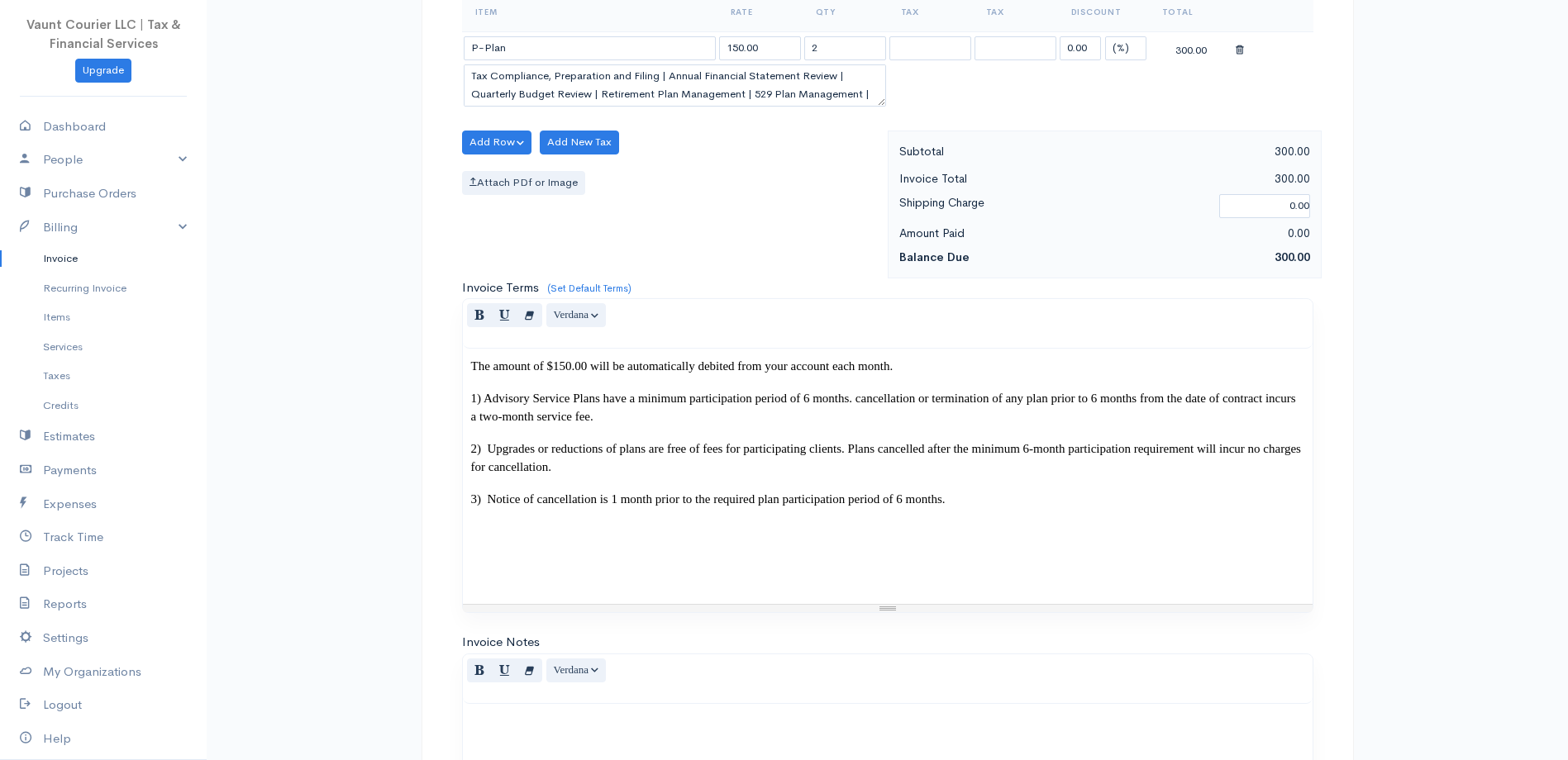 click on "3)  Notice of cancellation is 1 month prior to the required plan participation period of 6 months." at bounding box center [888, 536] 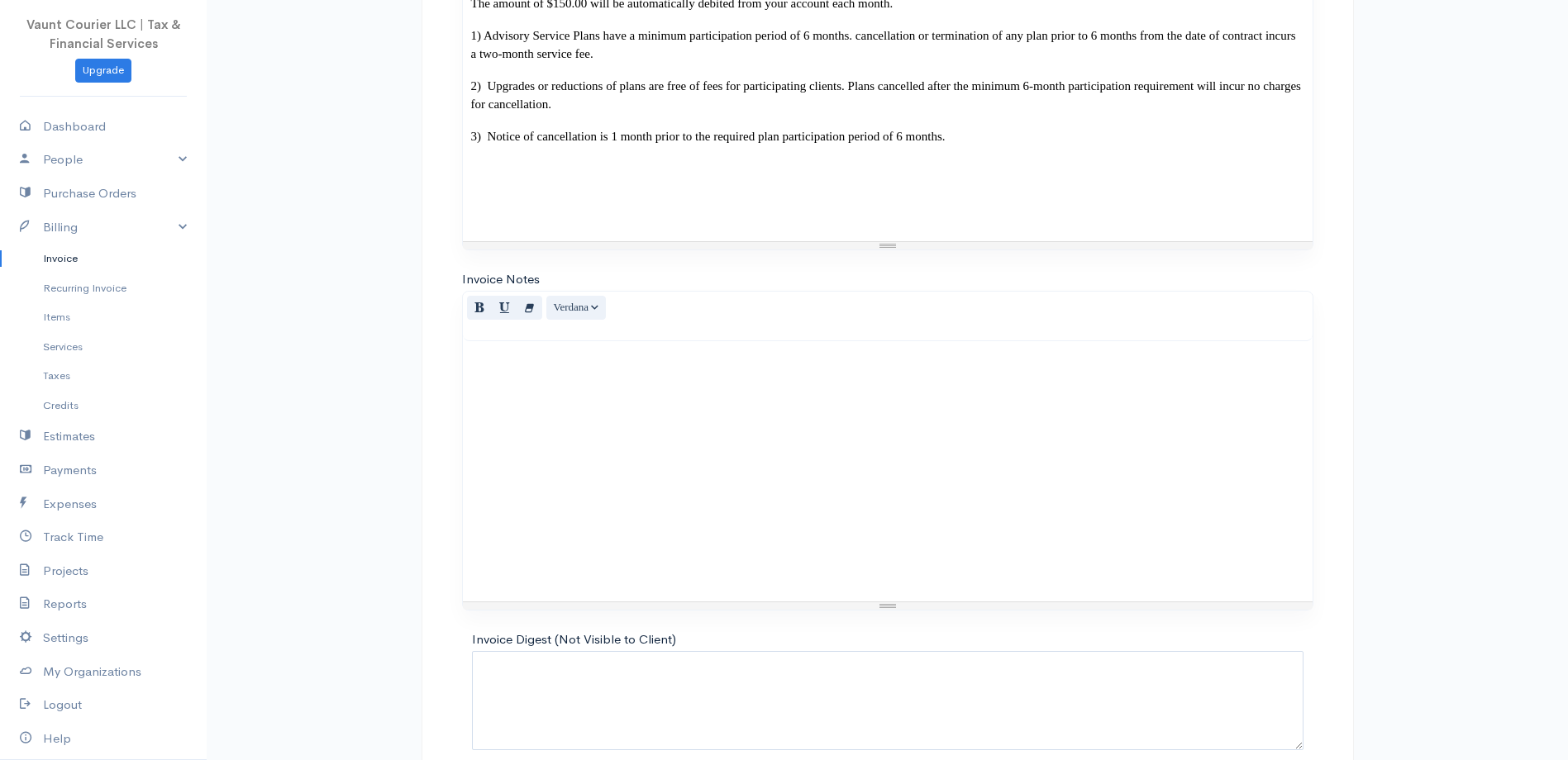 scroll, scrollTop: 1024, scrollLeft: 0, axis: vertical 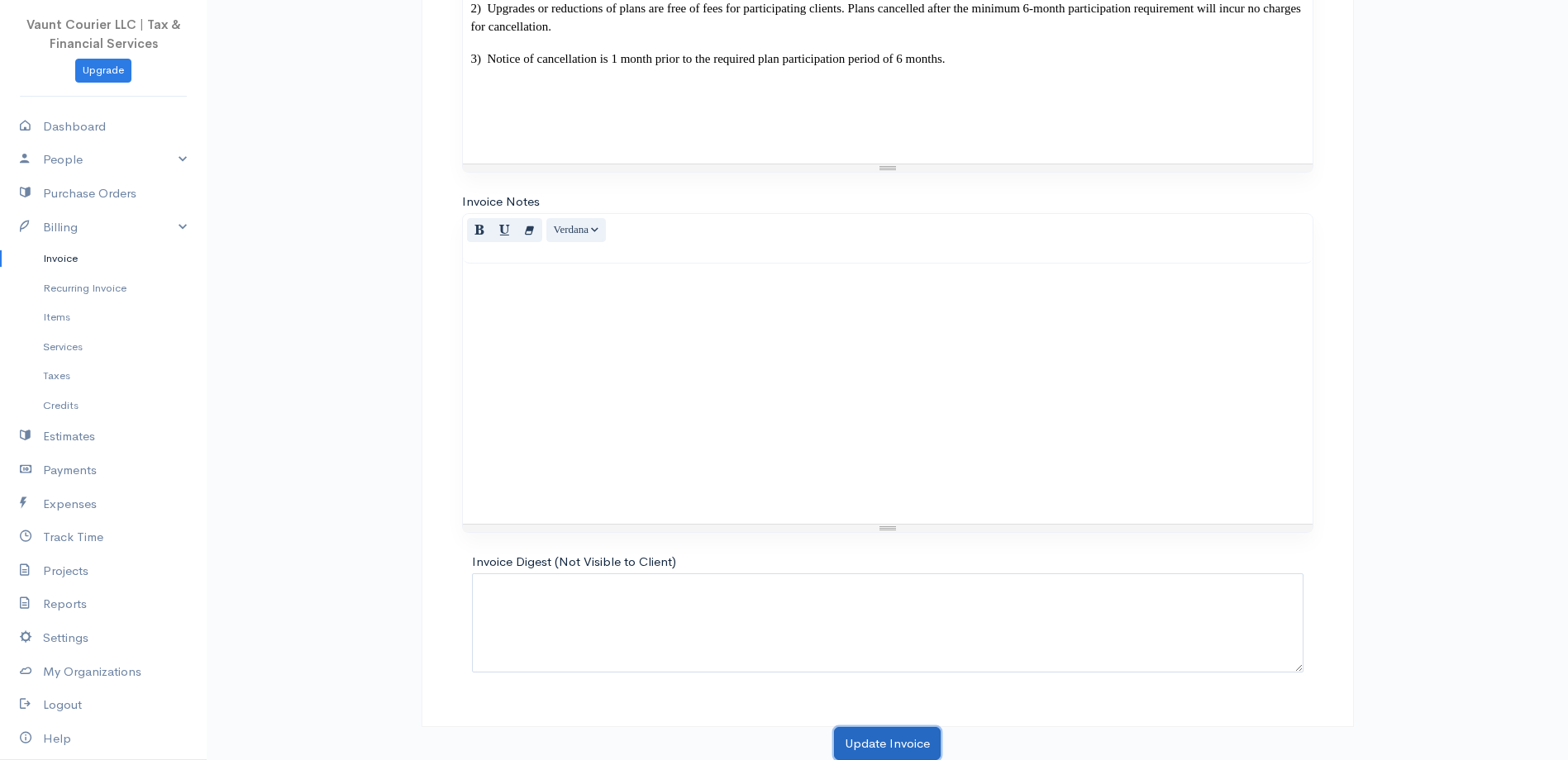 click on "Update Invoice" at bounding box center [887, 743] 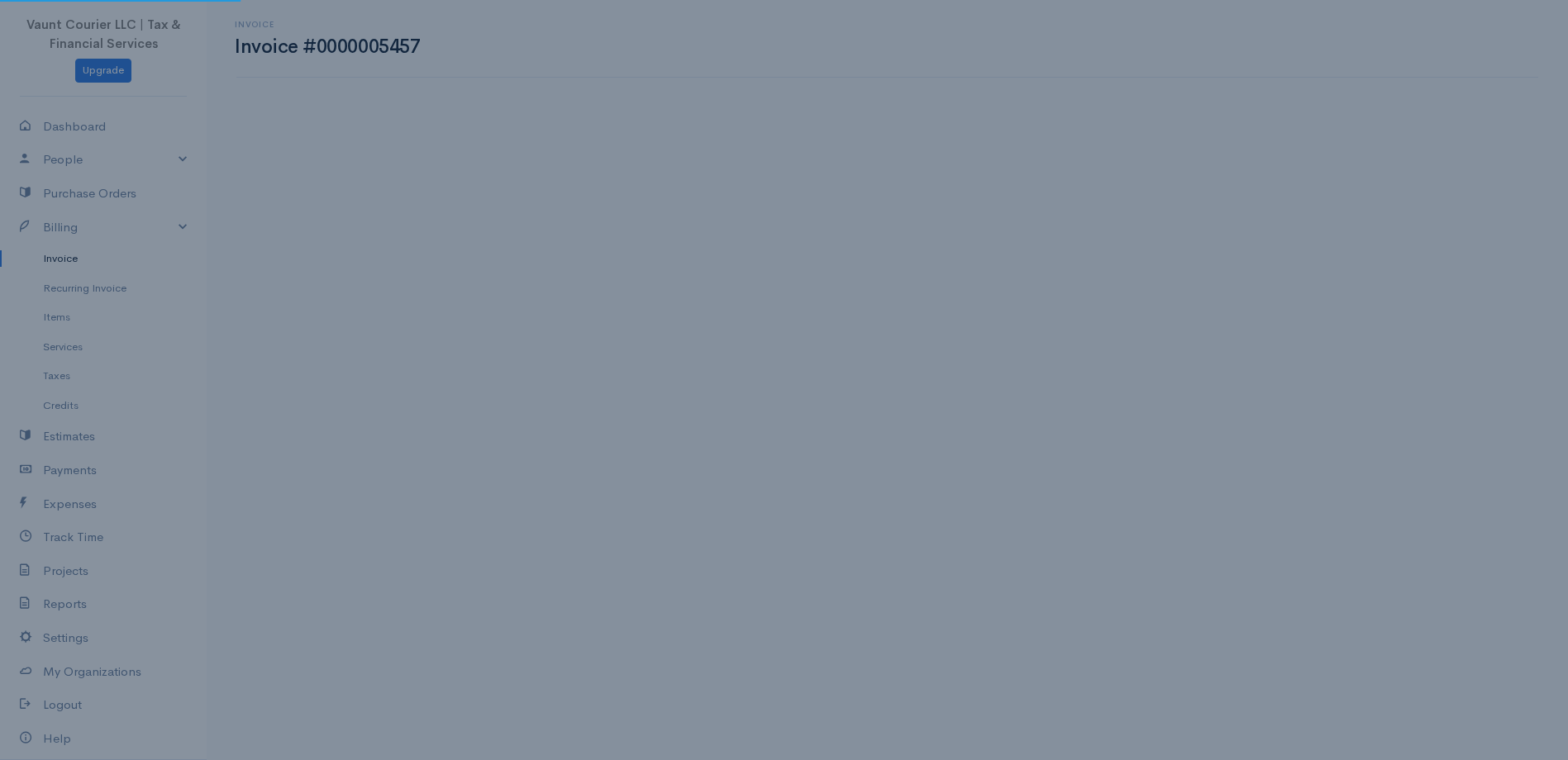 scroll, scrollTop: 0, scrollLeft: 0, axis: both 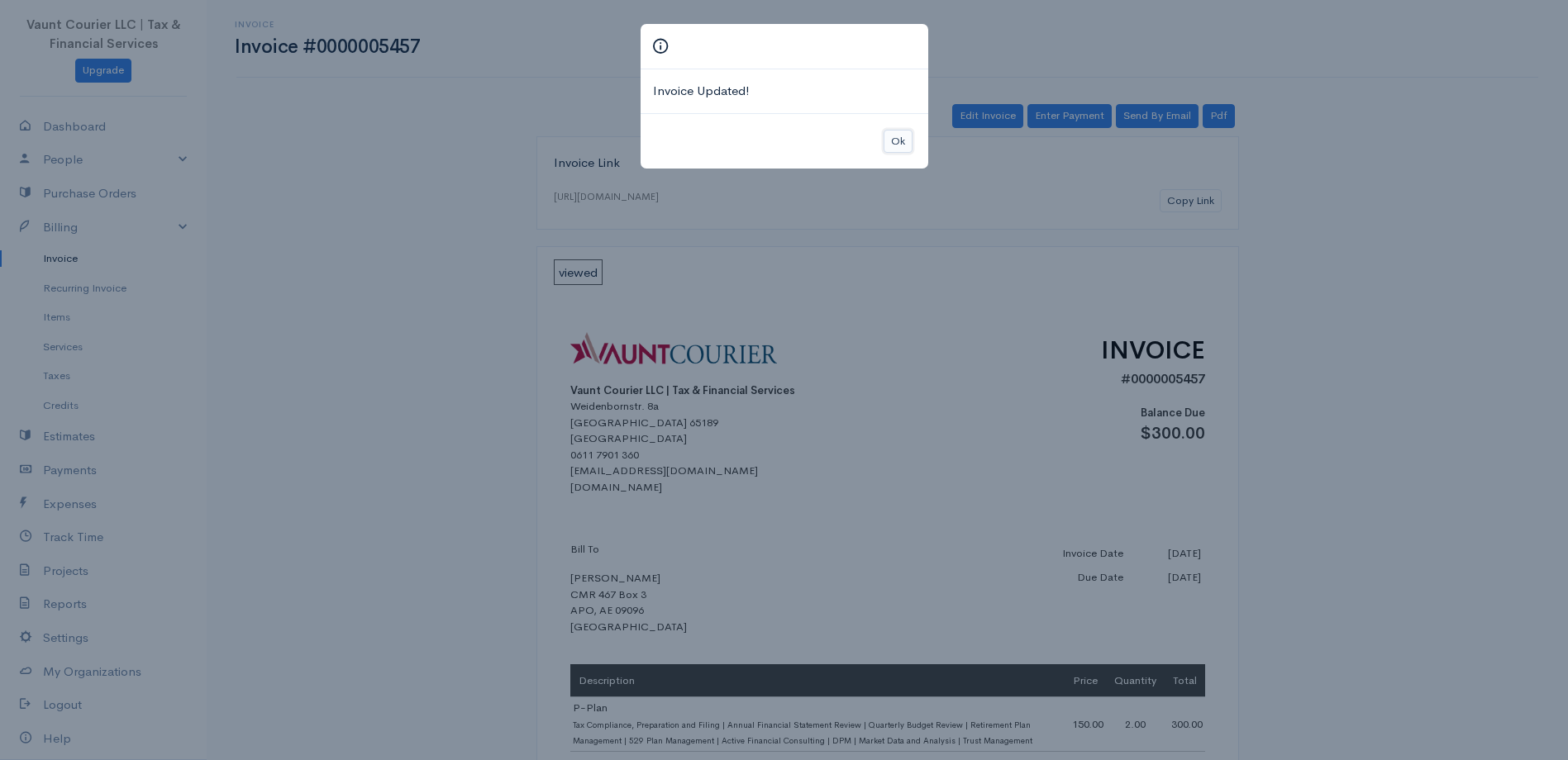 click on "Ok" at bounding box center (898, 141) 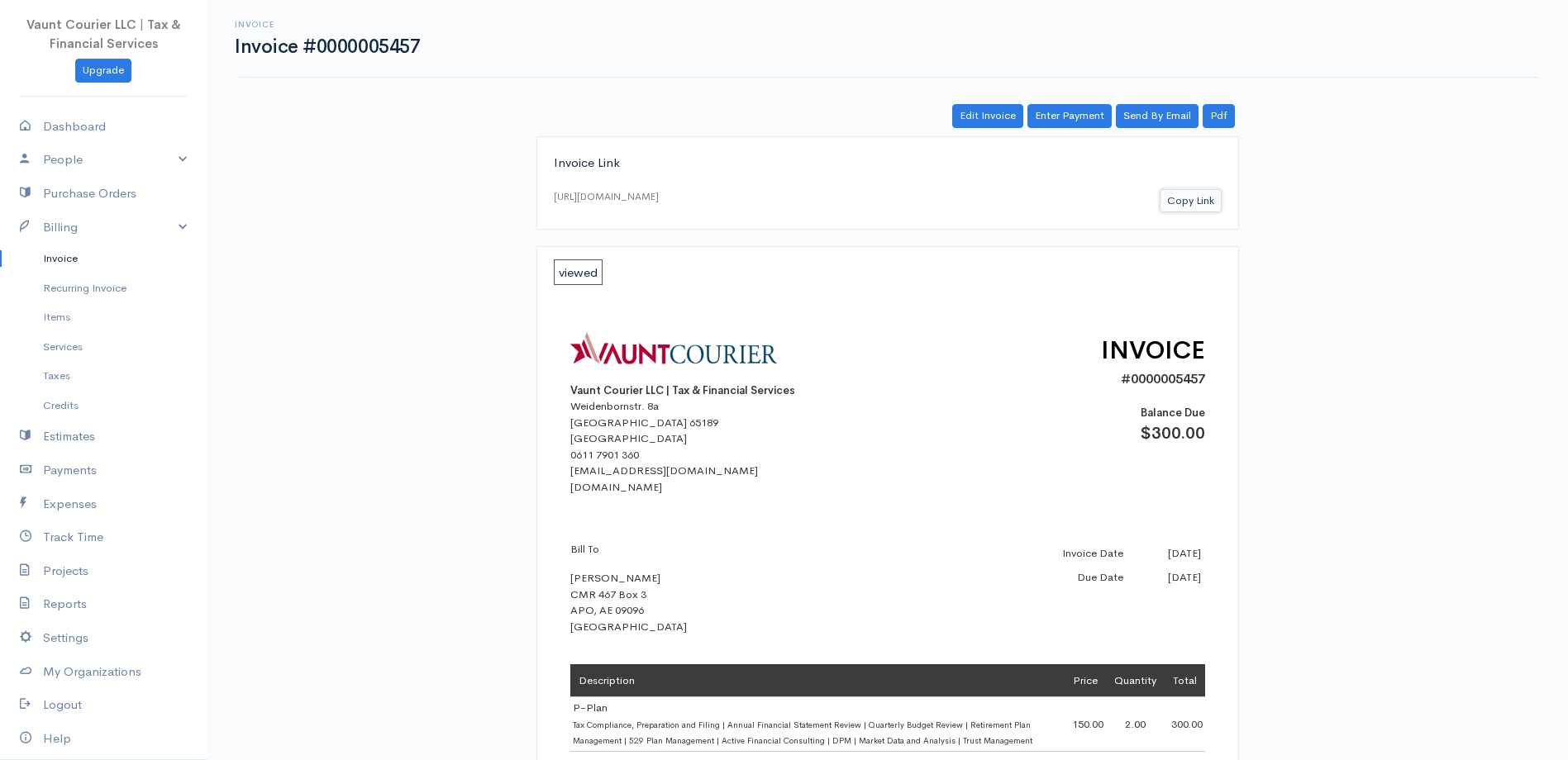 click on "Copy Link" at bounding box center (1190, 201) 